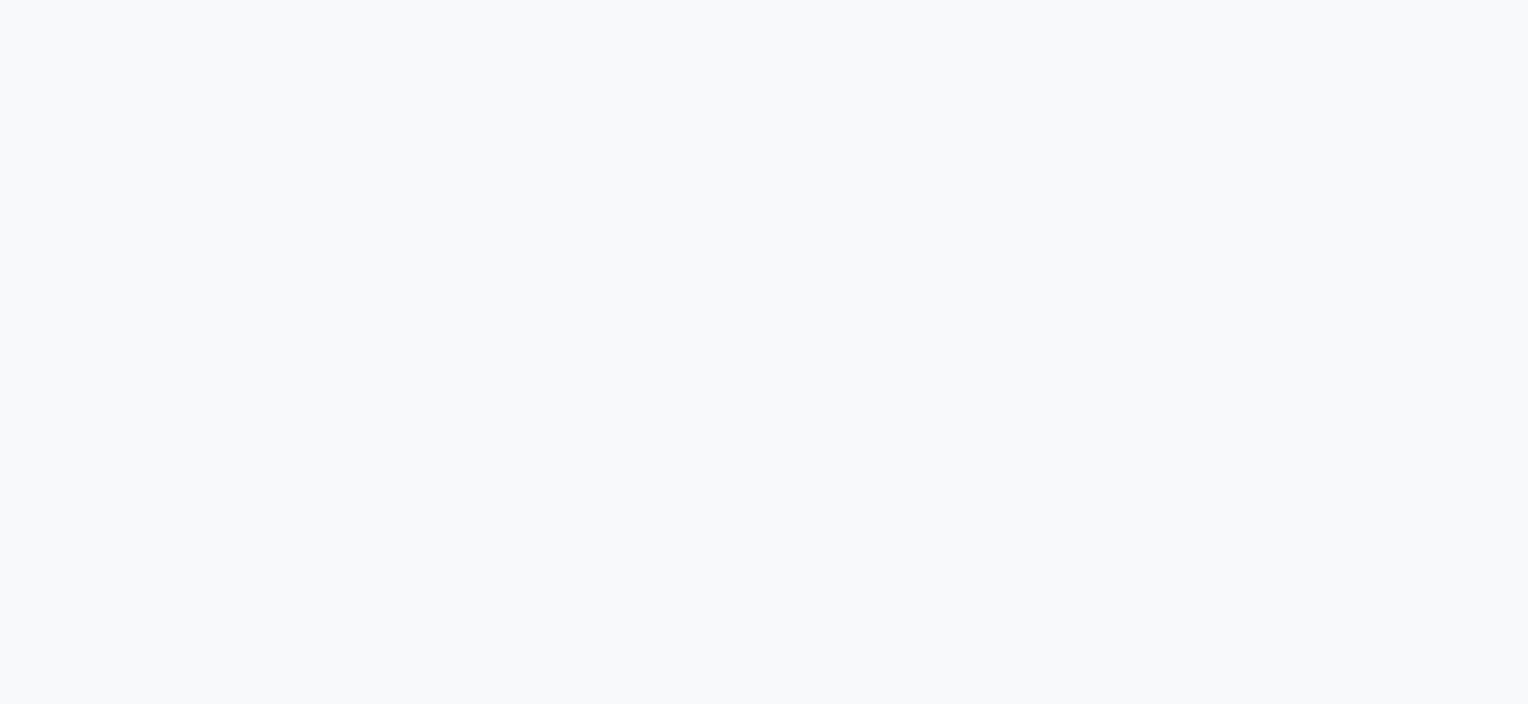 scroll, scrollTop: 0, scrollLeft: 0, axis: both 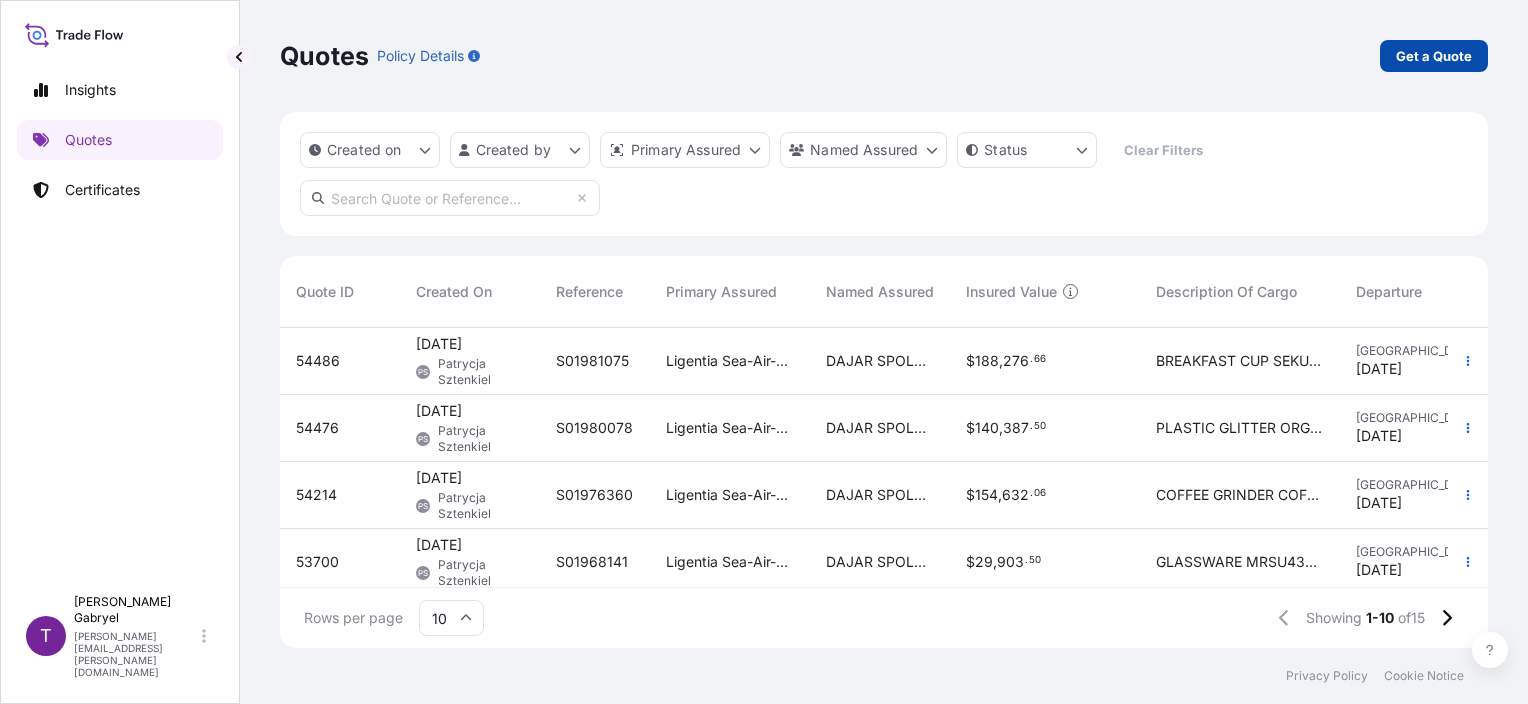 click on "Get a Quote" at bounding box center [1434, 56] 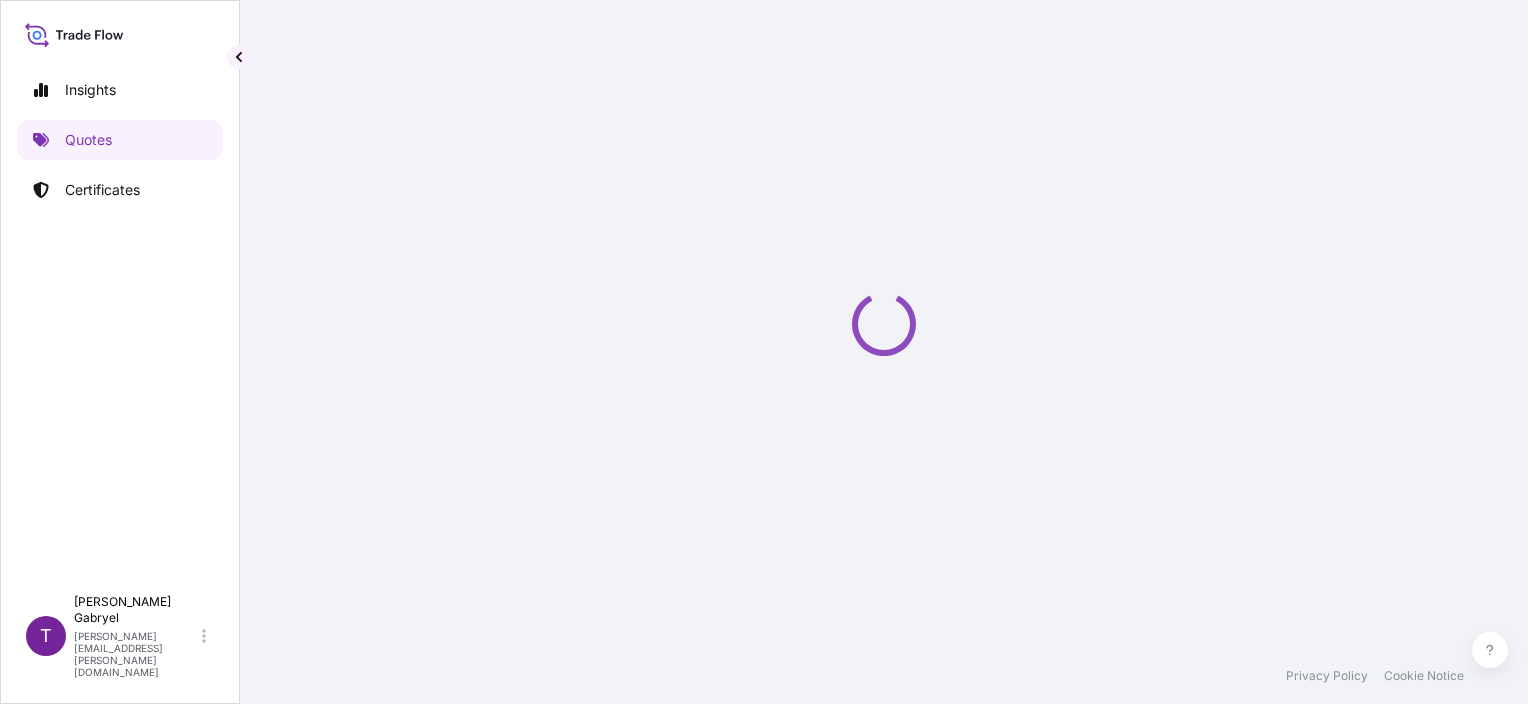 select on "Road / [GEOGRAPHIC_DATA]" 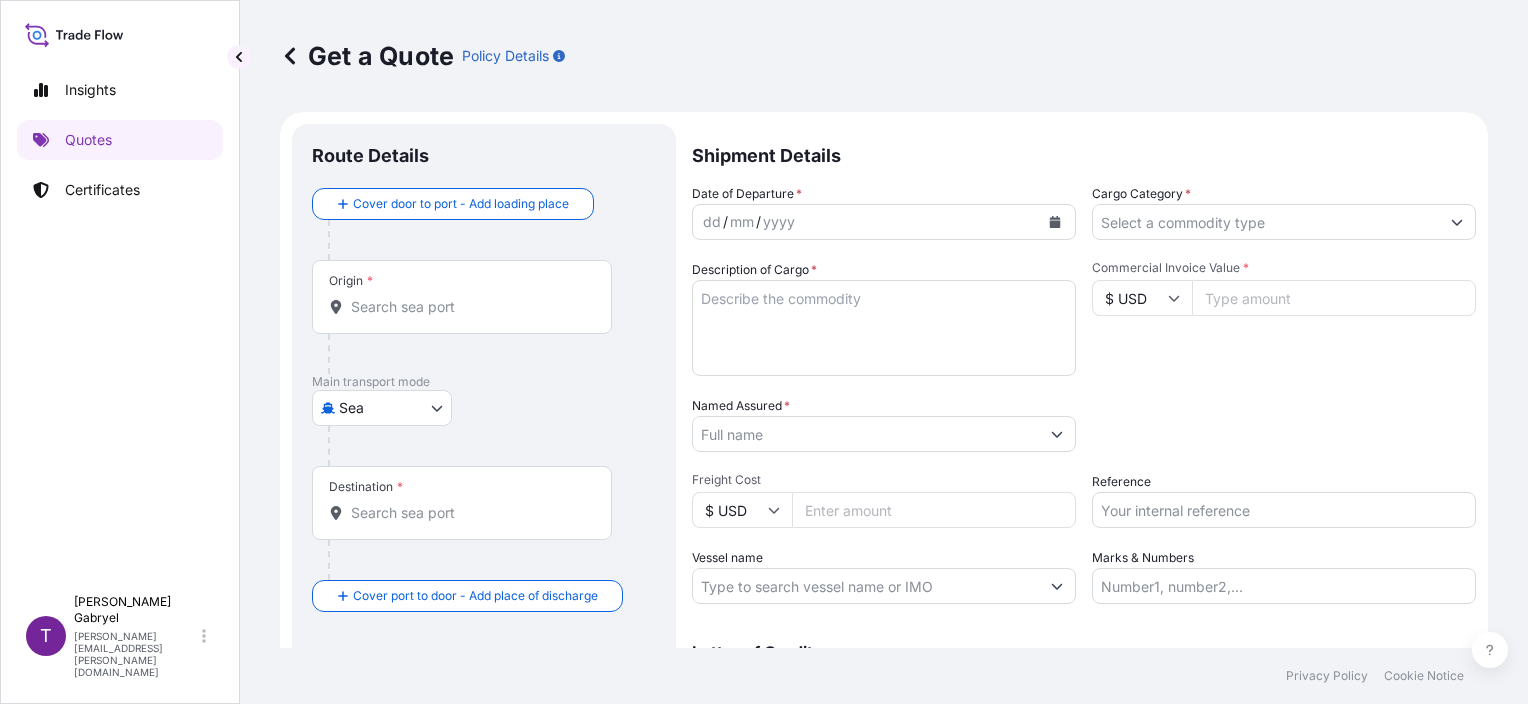 scroll, scrollTop: 32, scrollLeft: 0, axis: vertical 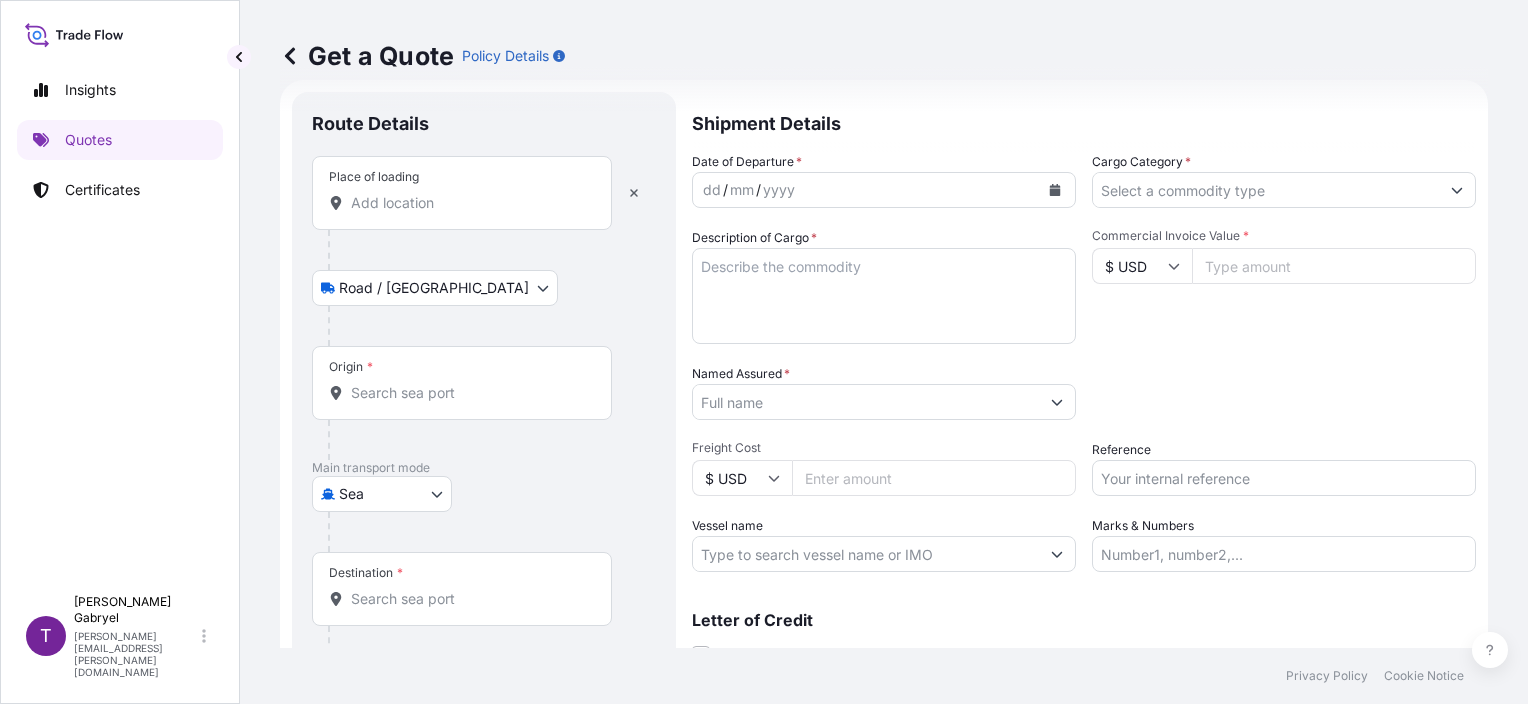 click on "Place of loading" at bounding box center (374, 177) 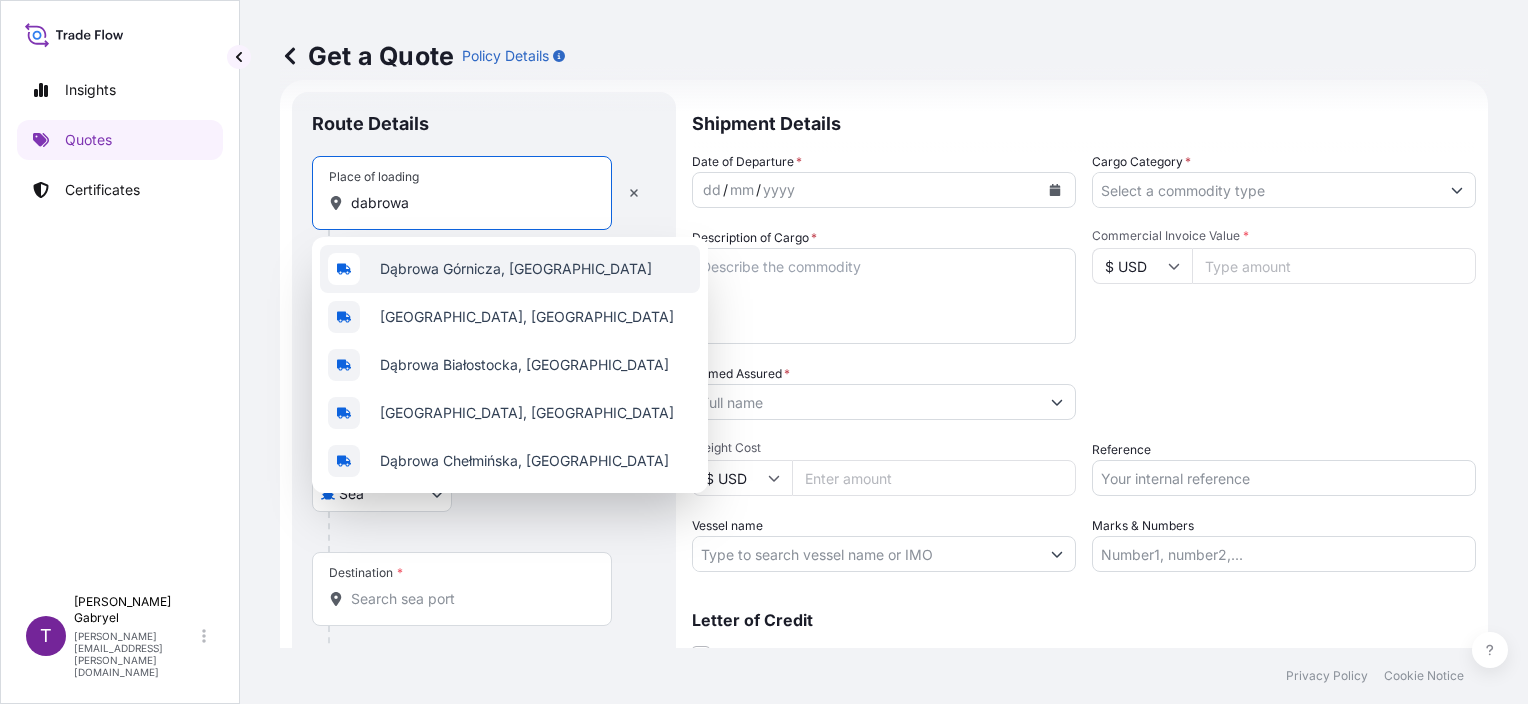 click on "Dąbrowa Górnicza, [GEOGRAPHIC_DATA]" at bounding box center (516, 269) 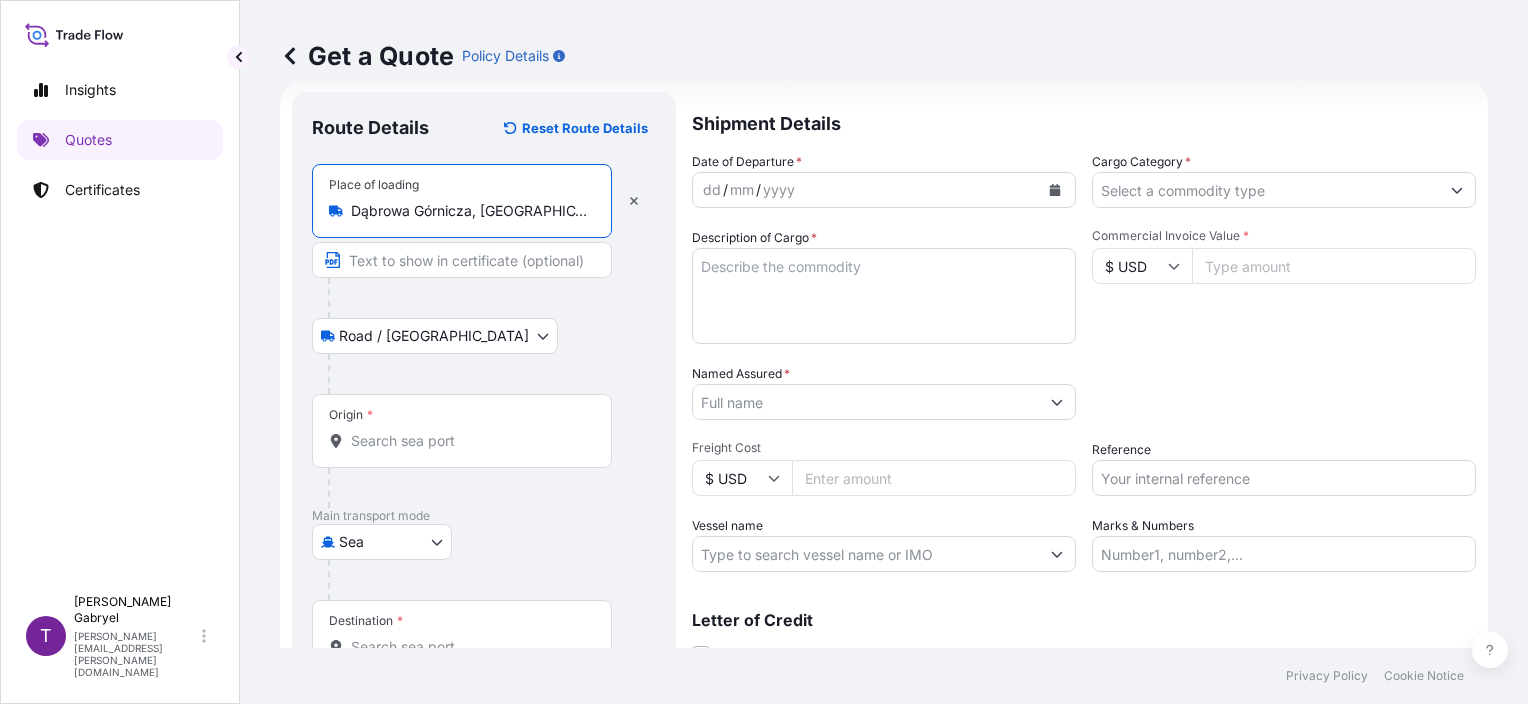 type on "Dąbrowa Górnicza, [GEOGRAPHIC_DATA]" 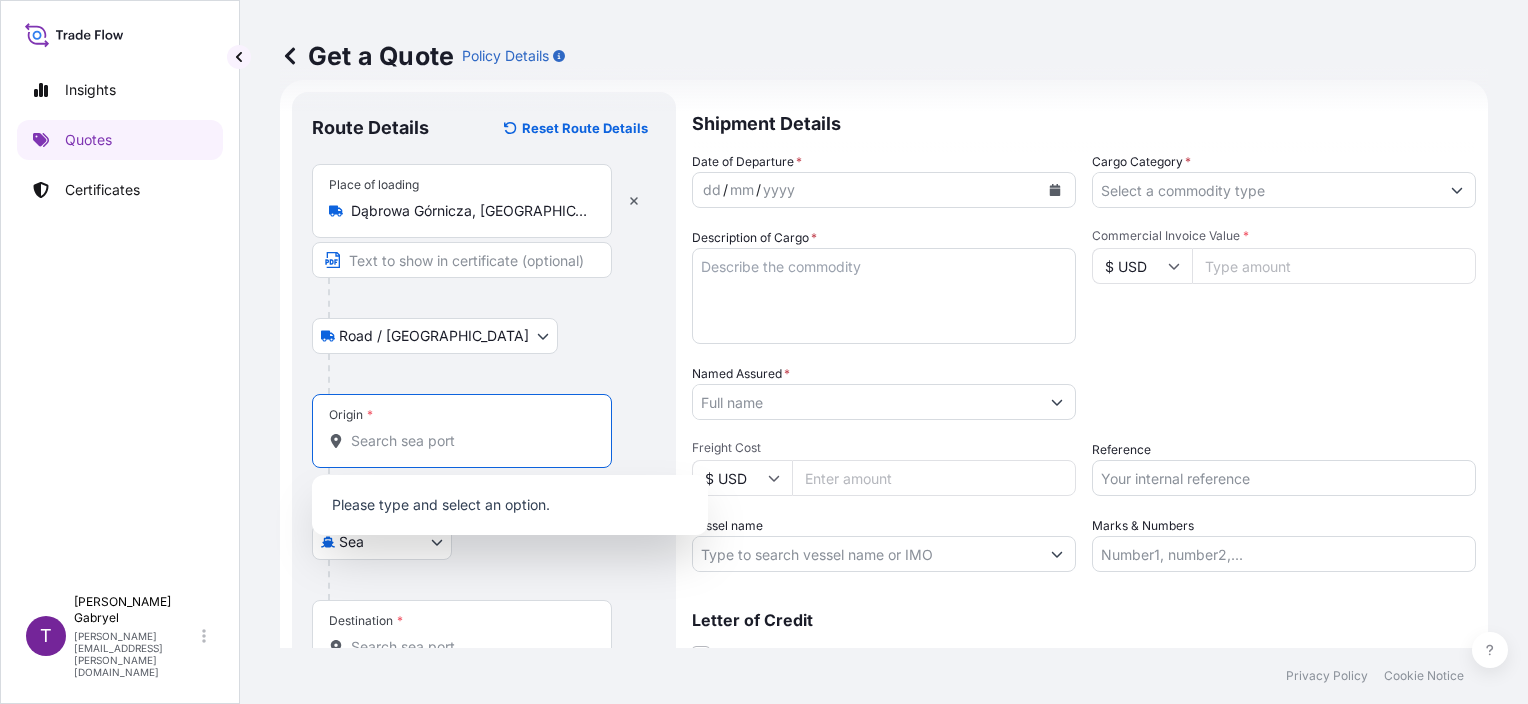 click on "Origin *" at bounding box center [469, 441] 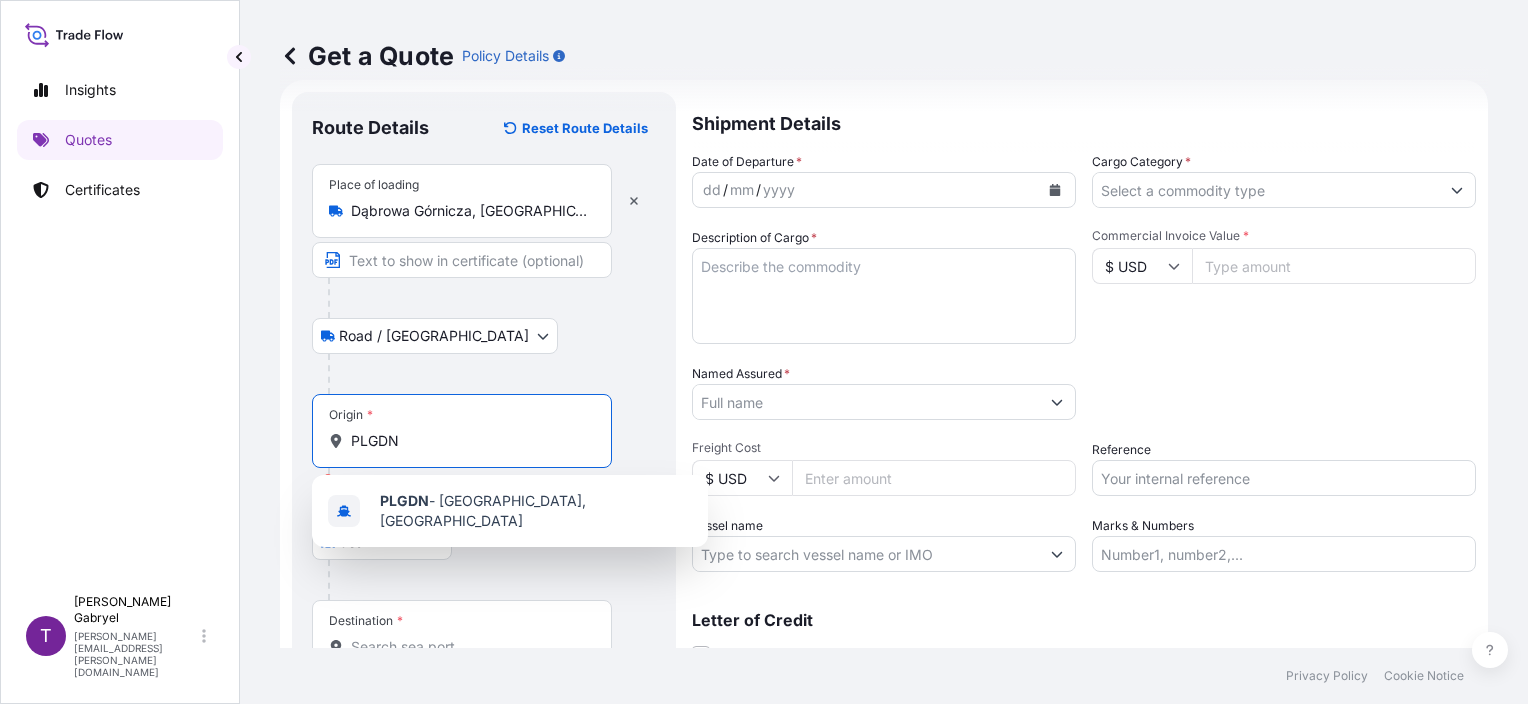 click on "PLGDN" at bounding box center (469, 441) 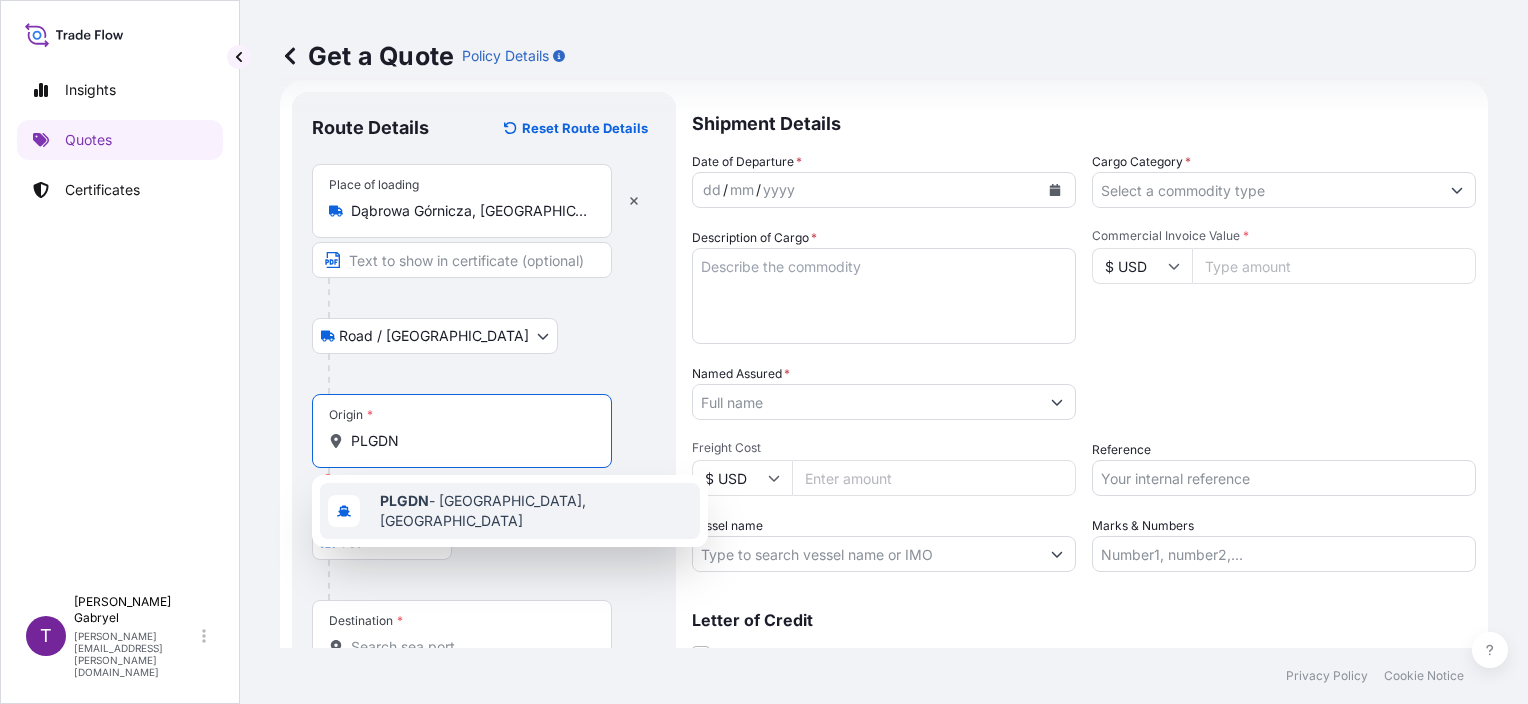 drag, startPoint x: 481, startPoint y: 444, endPoint x: 268, endPoint y: 445, distance: 213.00235 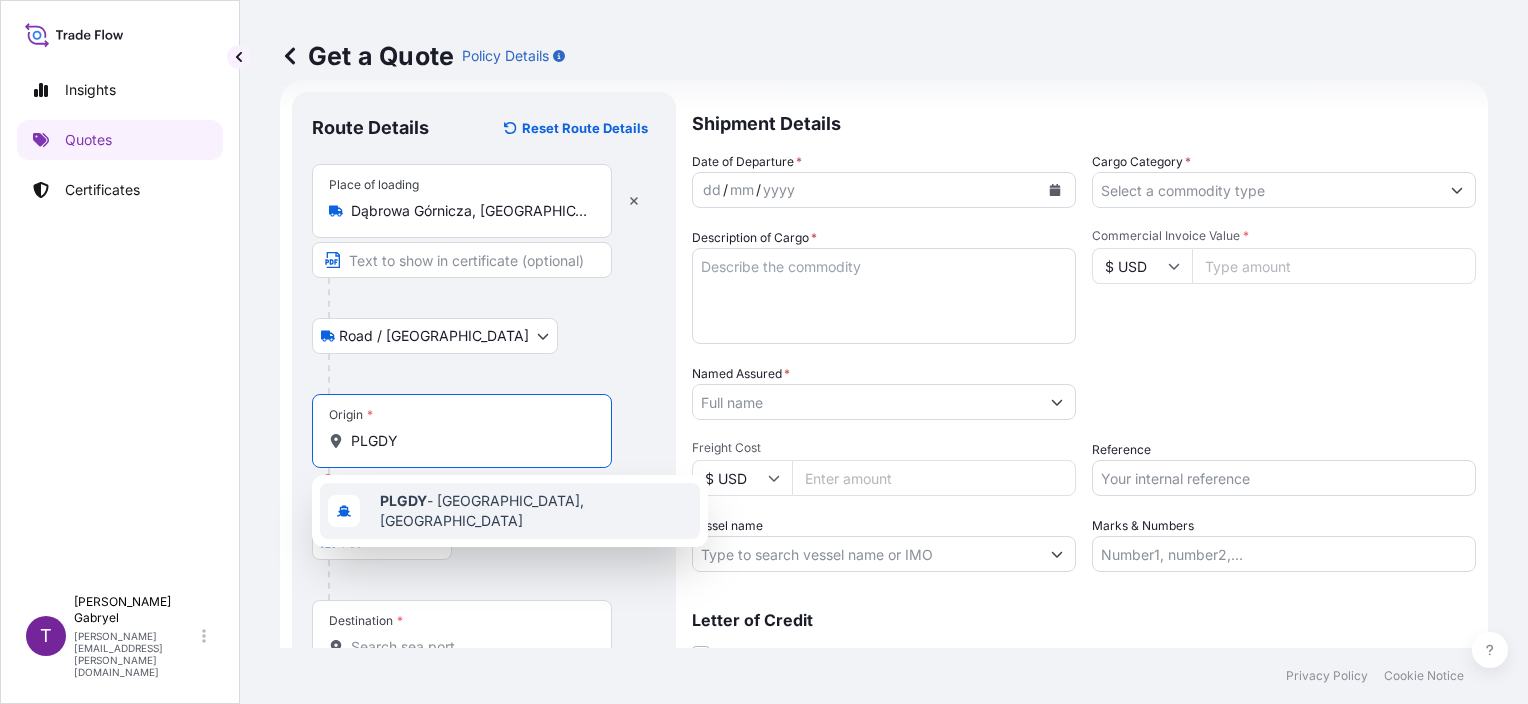 click on "PLGDY  - [GEOGRAPHIC_DATA], [GEOGRAPHIC_DATA]" at bounding box center [510, 511] 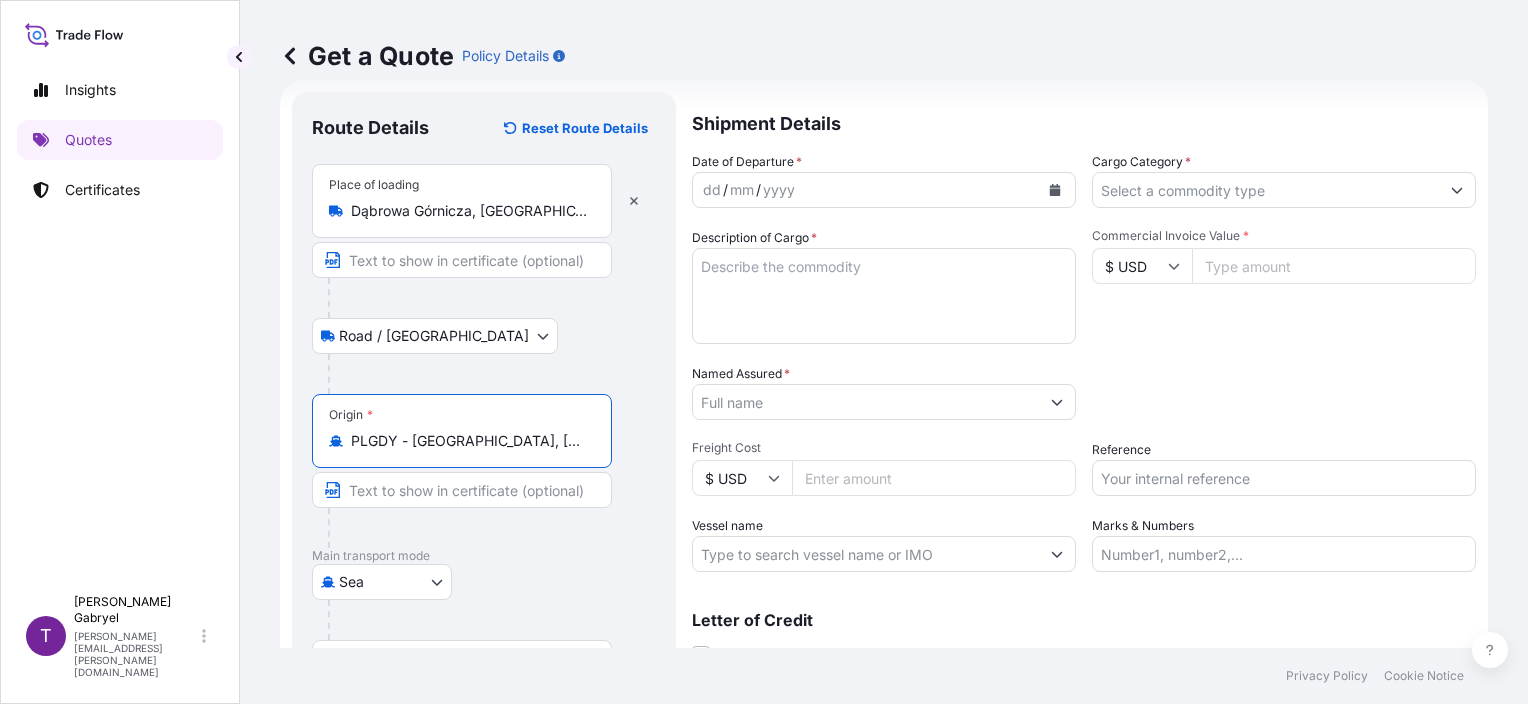 type on "PLGDY - [GEOGRAPHIC_DATA], [GEOGRAPHIC_DATA]" 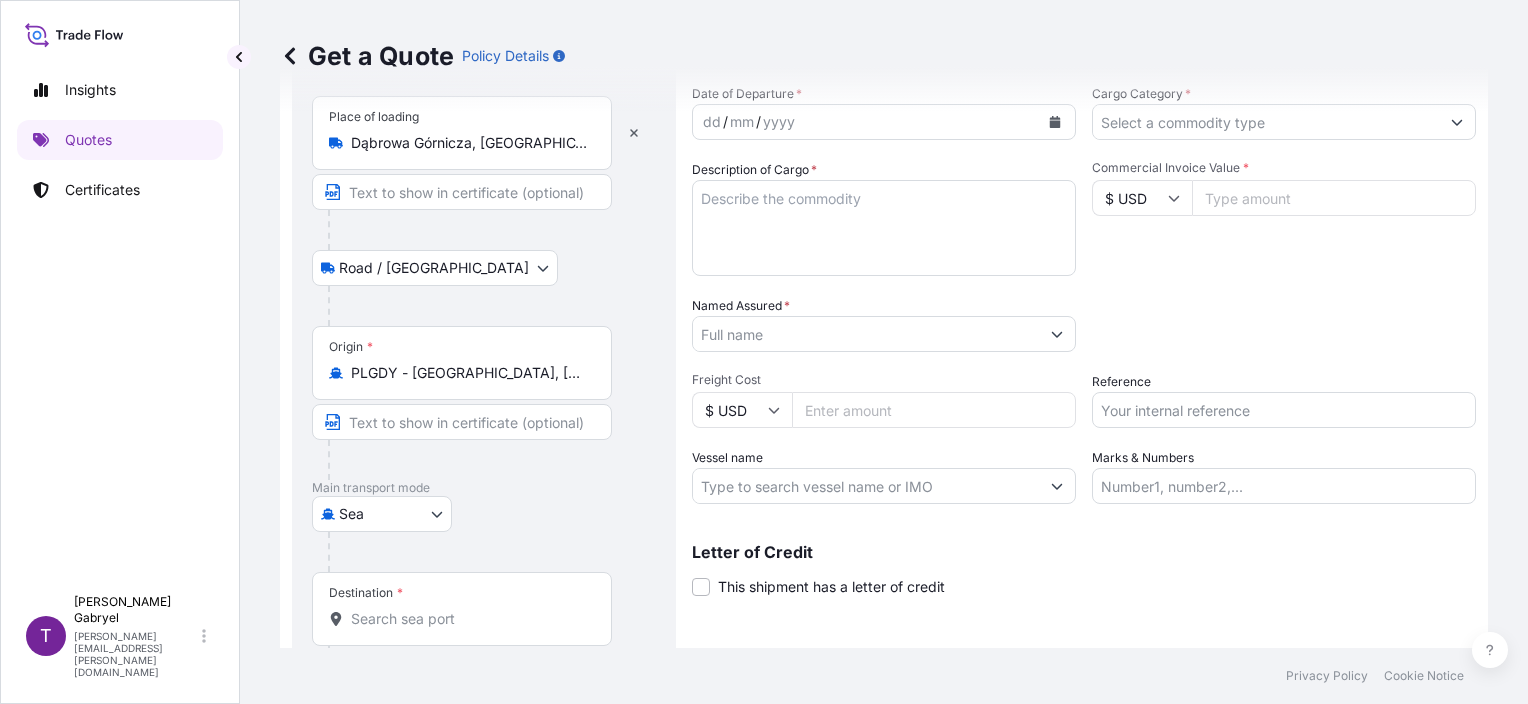 scroll, scrollTop: 200, scrollLeft: 0, axis: vertical 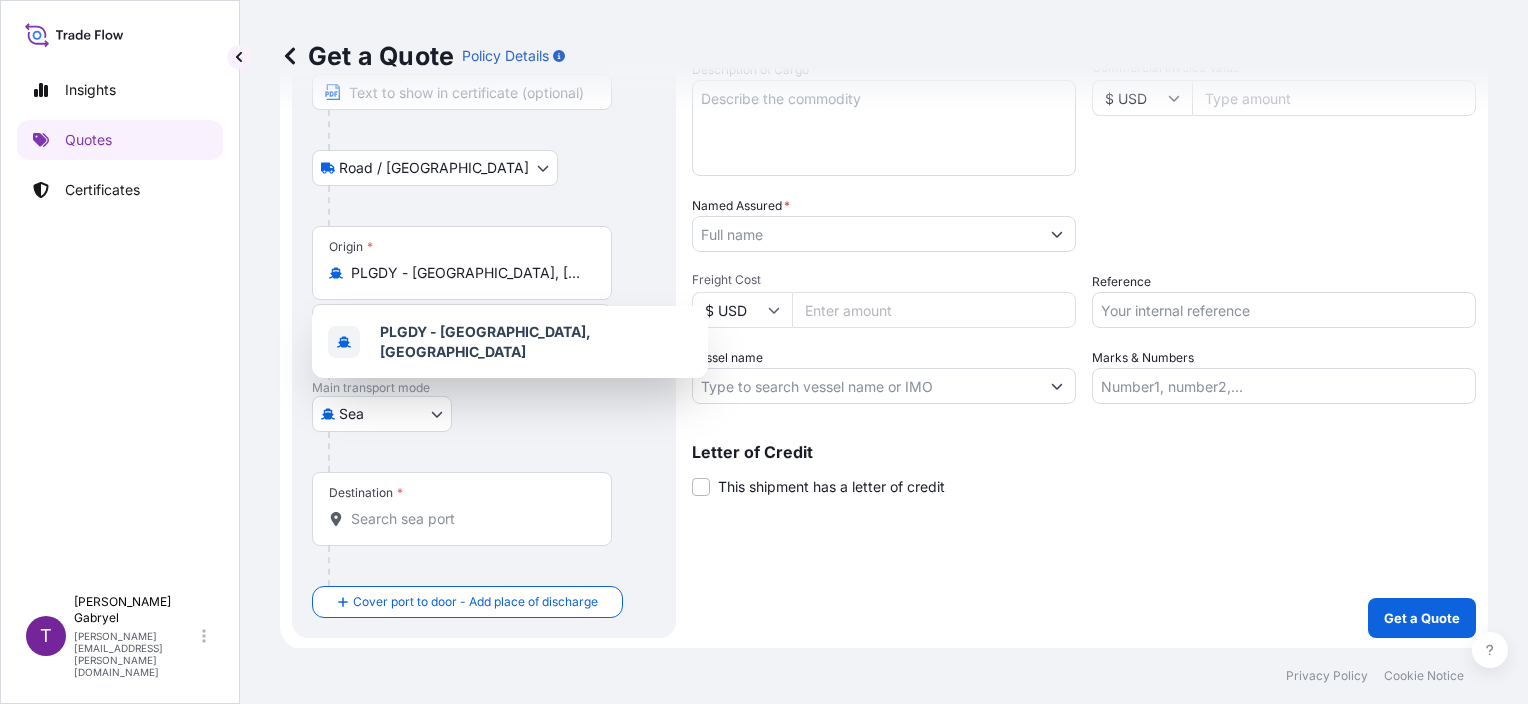 click on "Destination *" at bounding box center [462, 509] 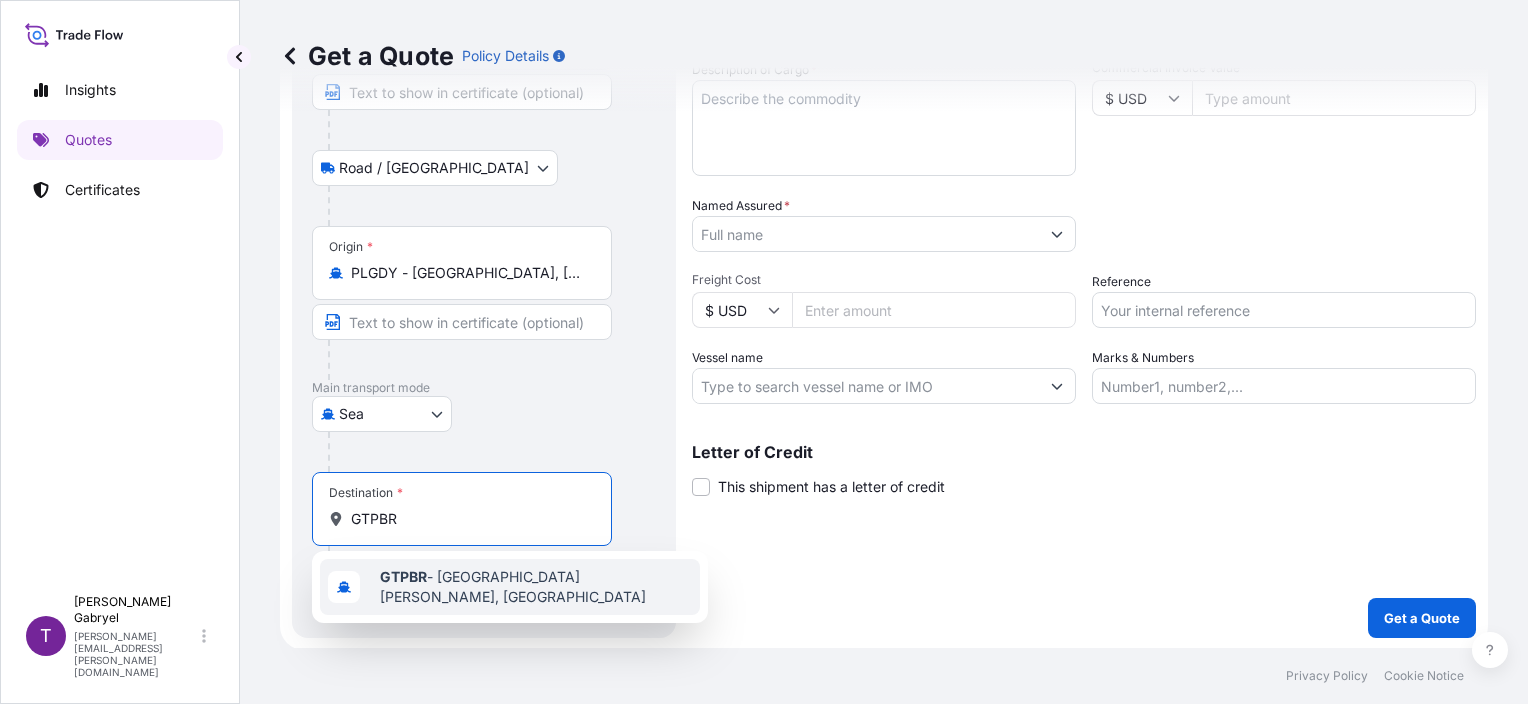 click on "GTPBR  - [GEOGRAPHIC_DATA][PERSON_NAME], [GEOGRAPHIC_DATA]" at bounding box center [536, 587] 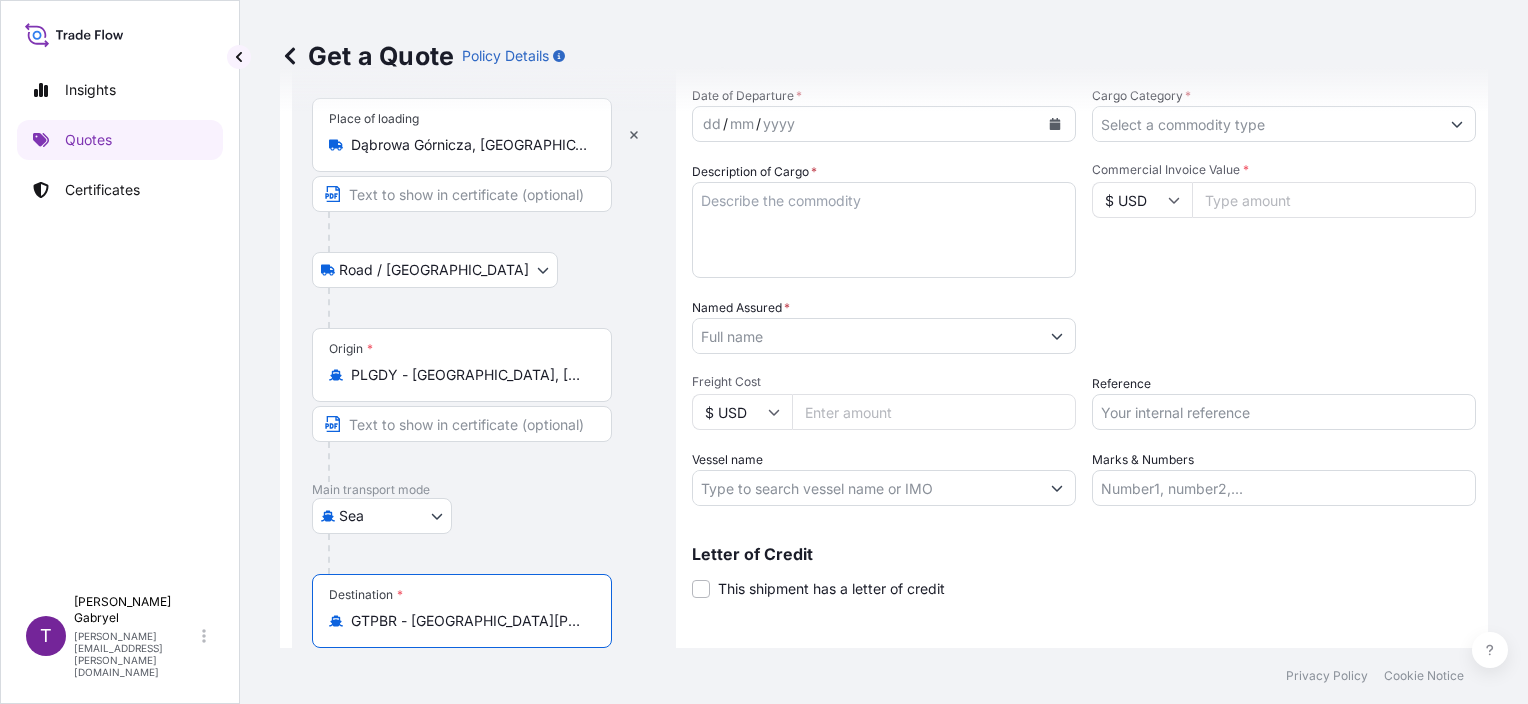 scroll, scrollTop: 0, scrollLeft: 0, axis: both 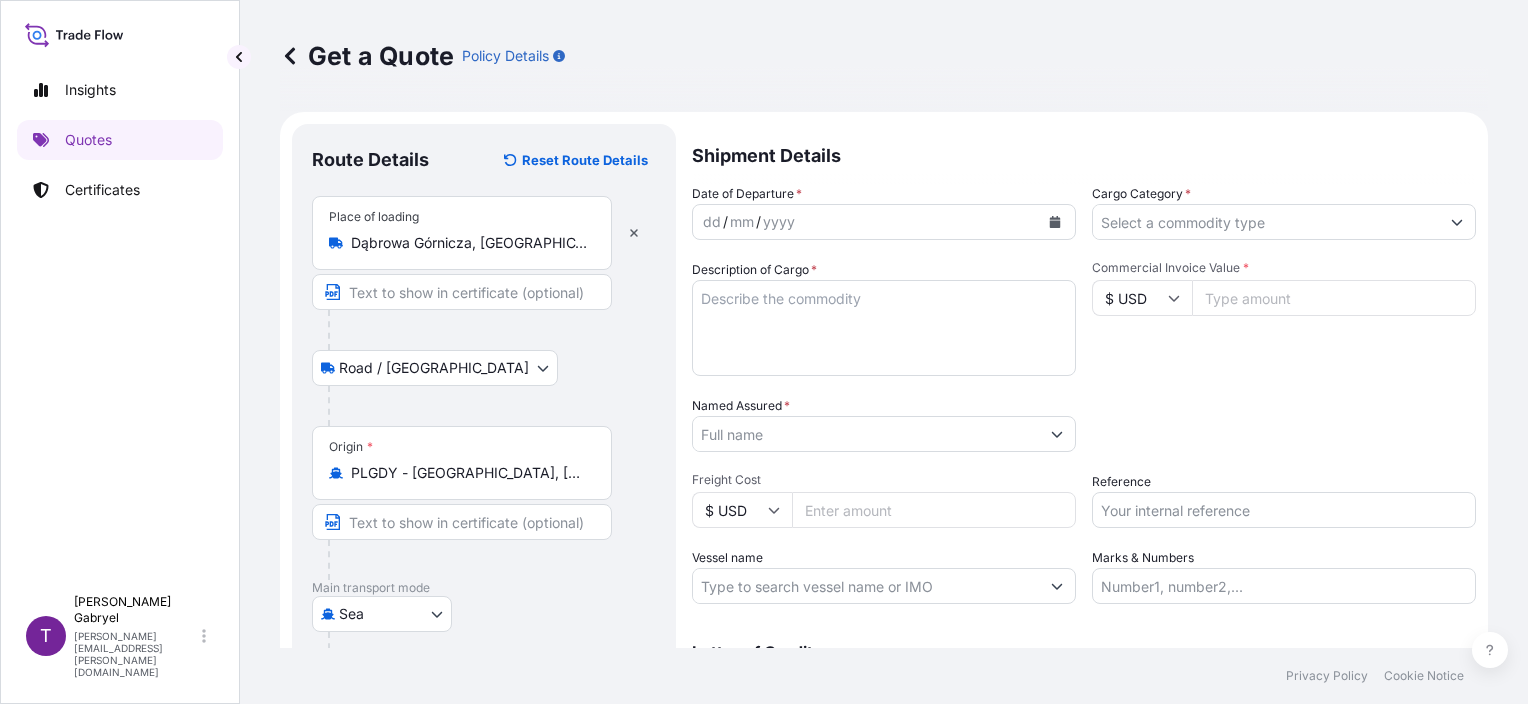 type on "GTPBR - [GEOGRAPHIC_DATA][PERSON_NAME], [GEOGRAPHIC_DATA]" 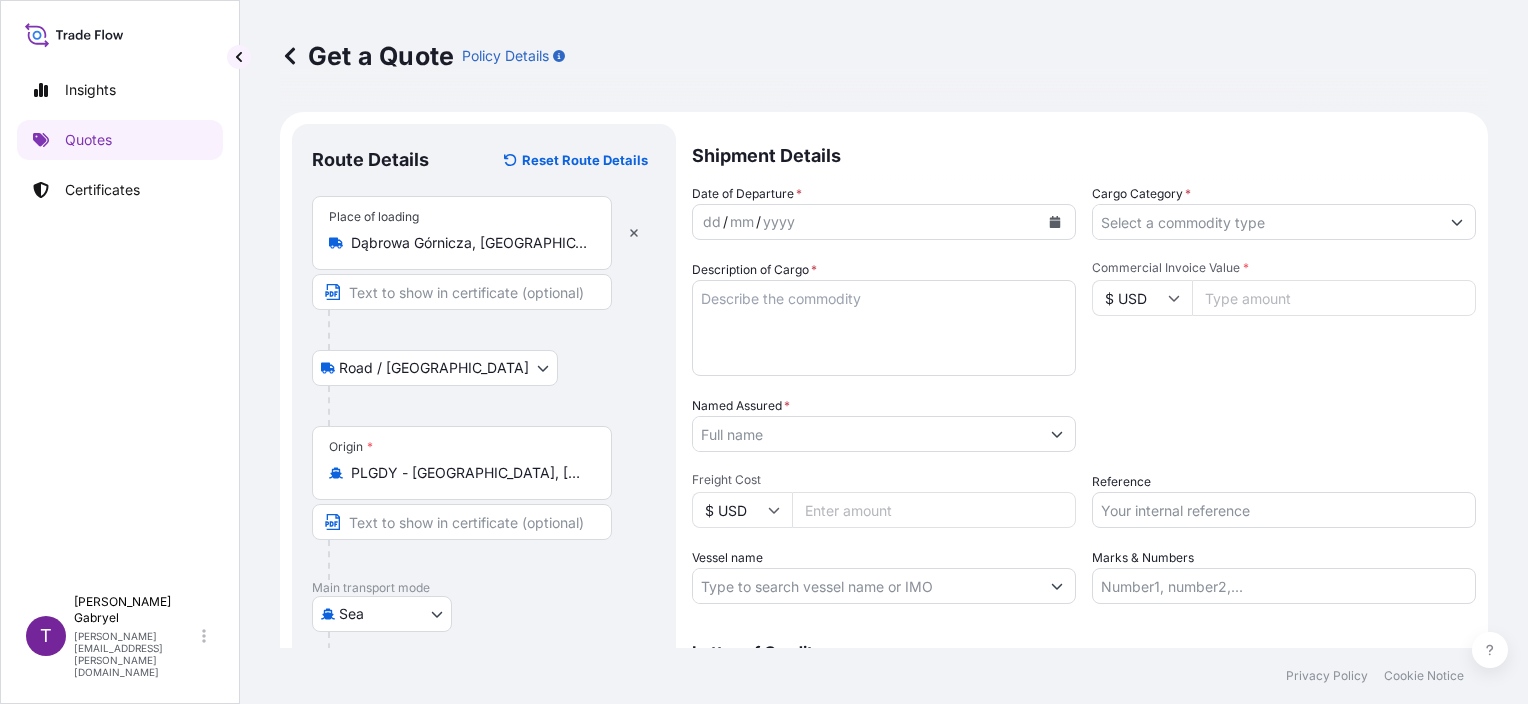 click at bounding box center (1055, 222) 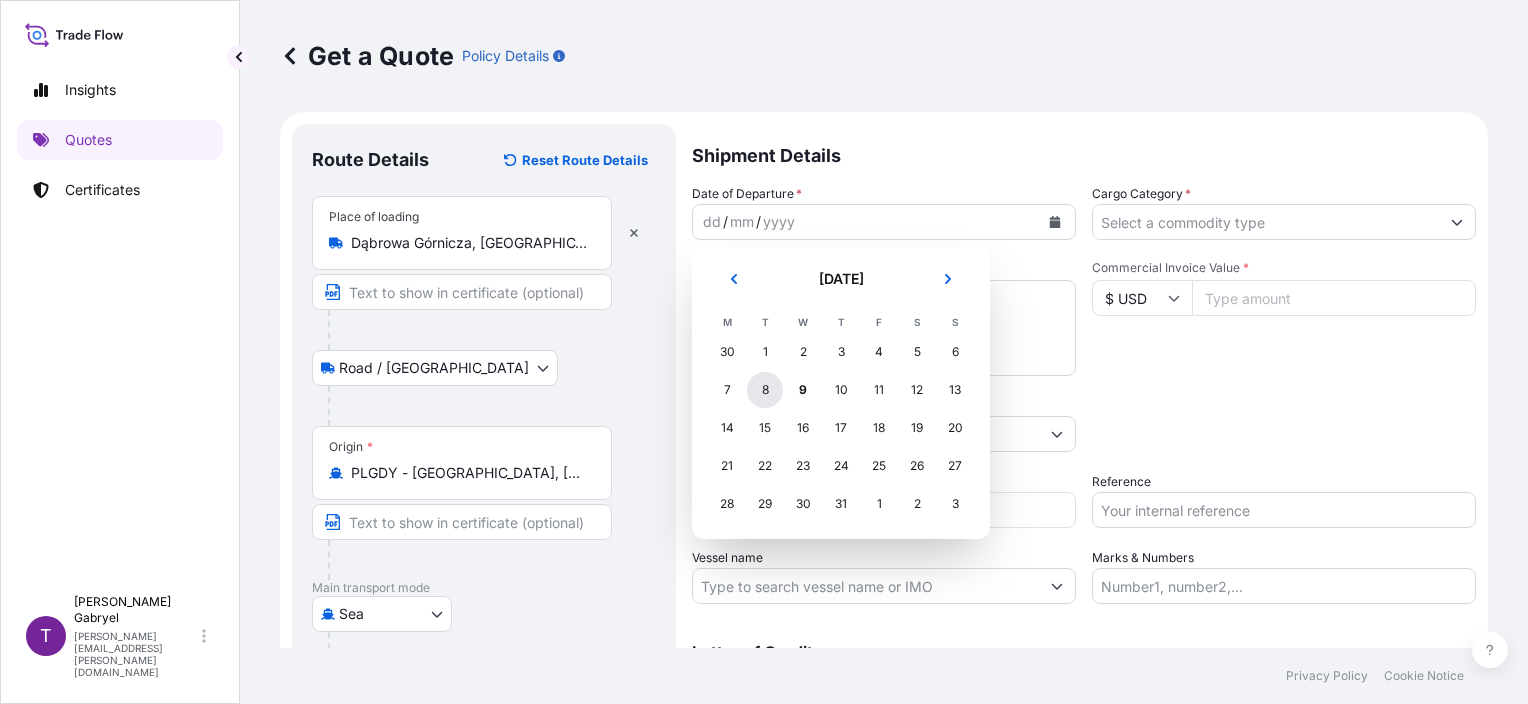 click on "8" at bounding box center (765, 390) 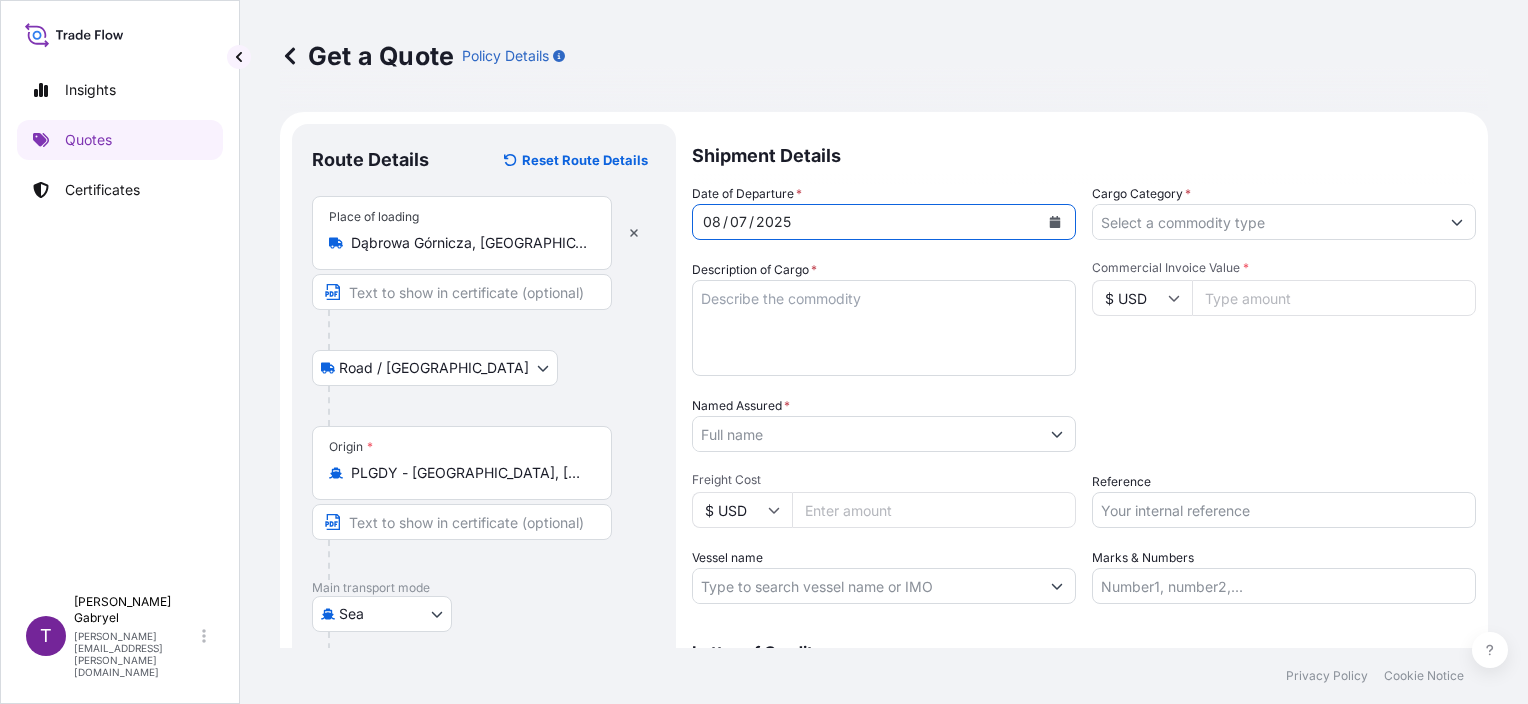 click on "Cargo Category *" at bounding box center [1266, 222] 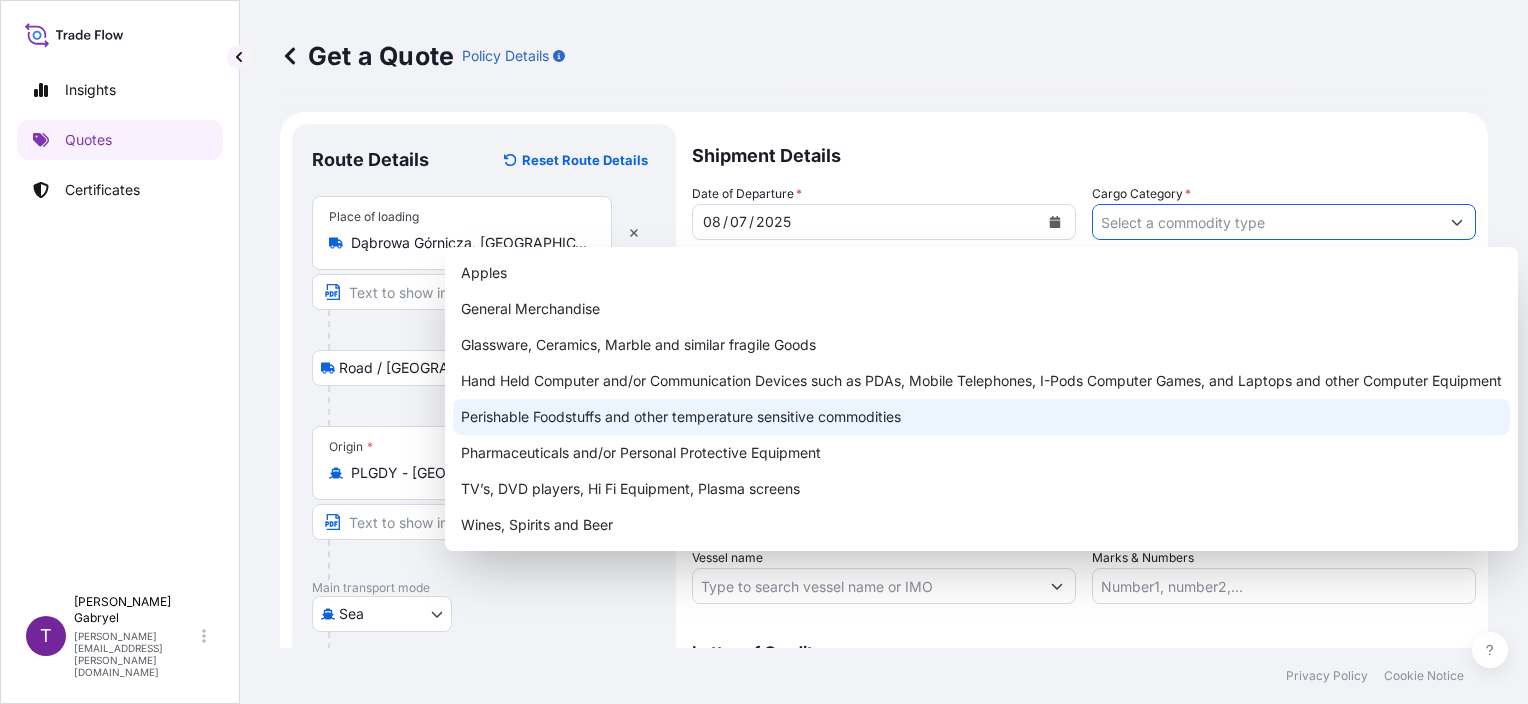 click on "Perishable Foodstuffs and other temperature sensitive commodities" at bounding box center (981, 417) 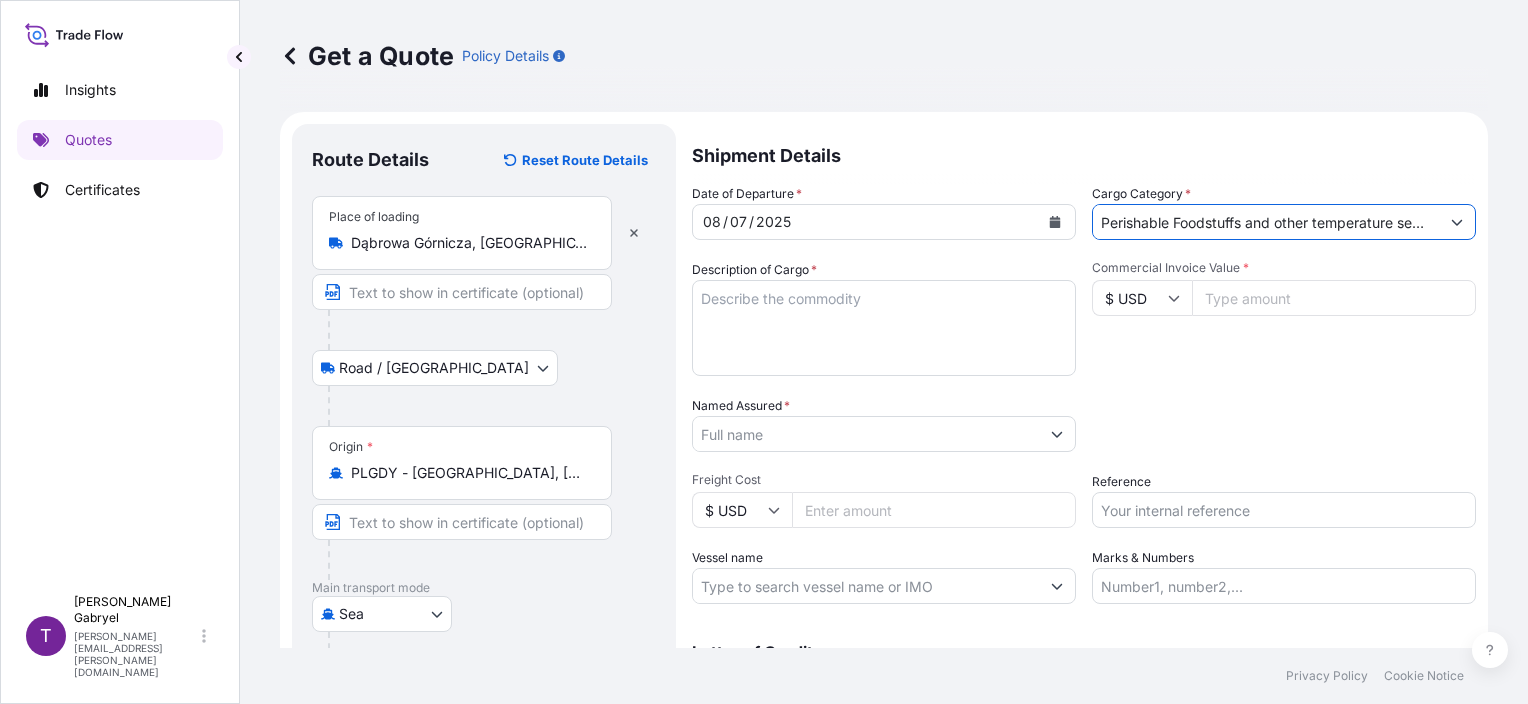 scroll, scrollTop: 200, scrollLeft: 0, axis: vertical 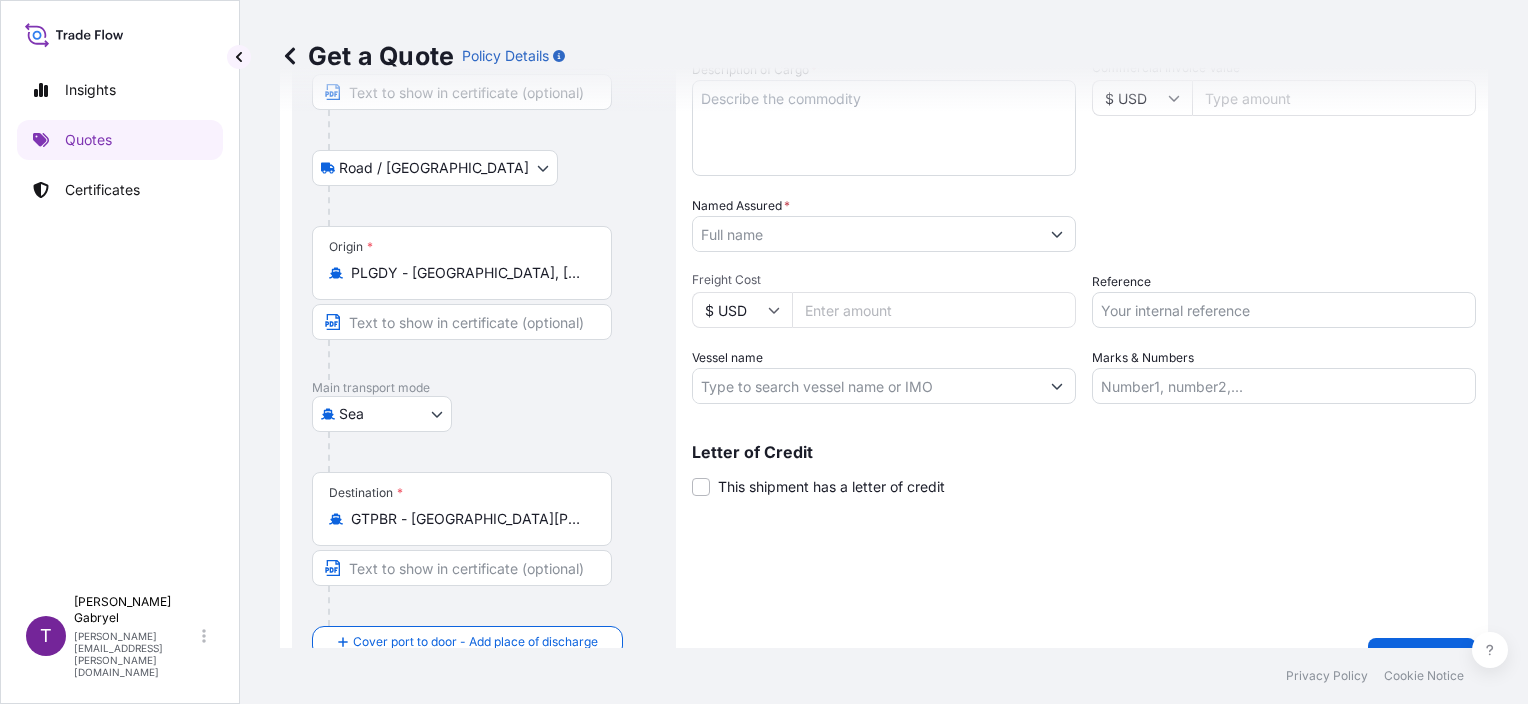 click on "Marks & Numbers" at bounding box center (1284, 386) 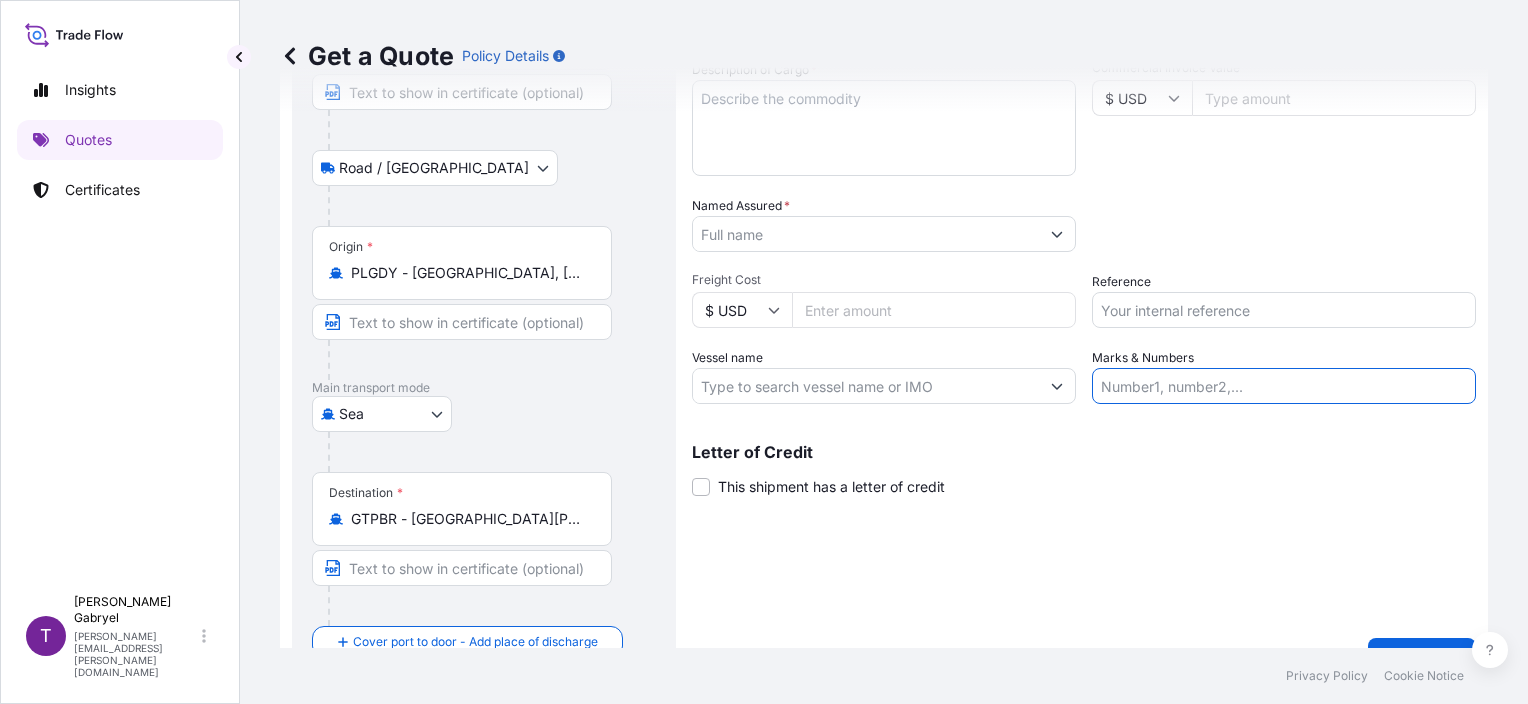 click on "Vessel name" at bounding box center (866, 386) 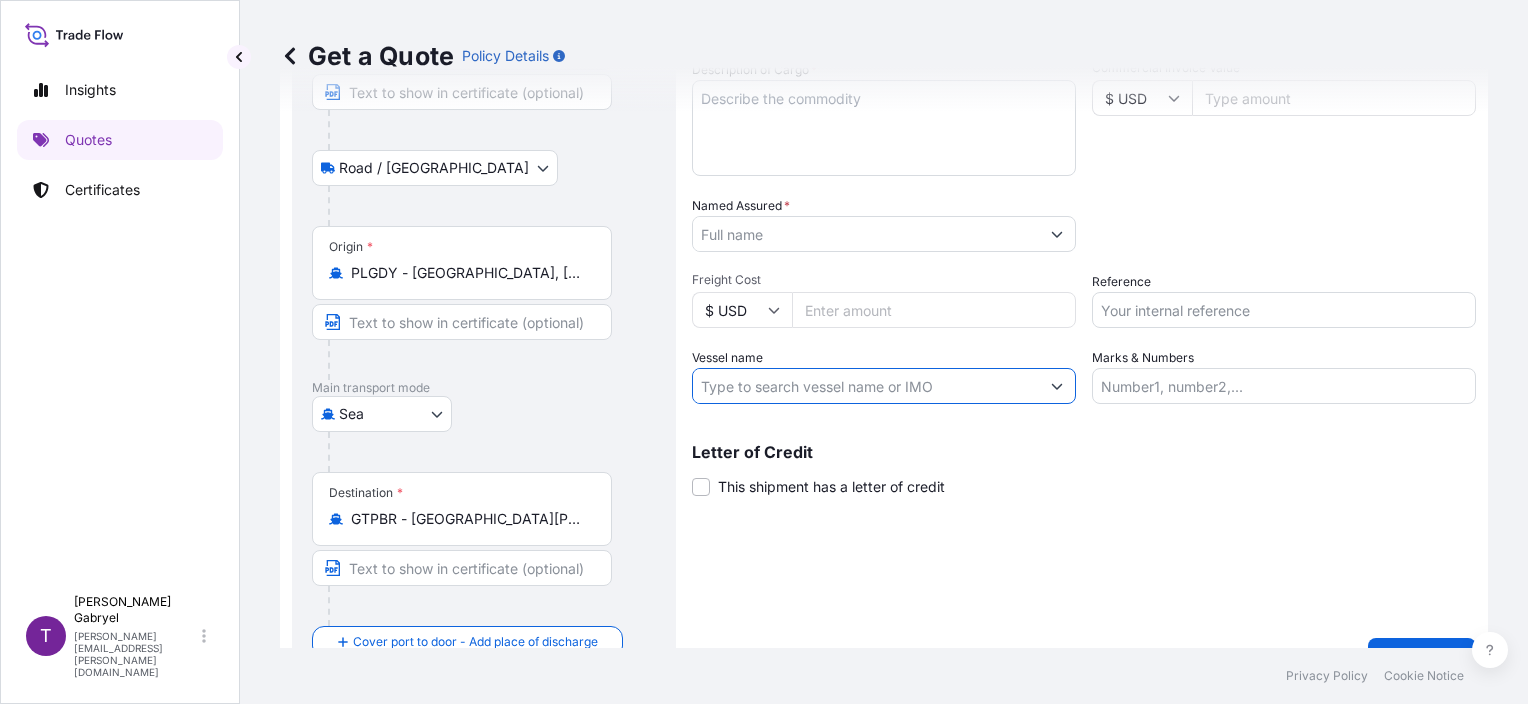 paste on "GREEN HOPE/2528W" 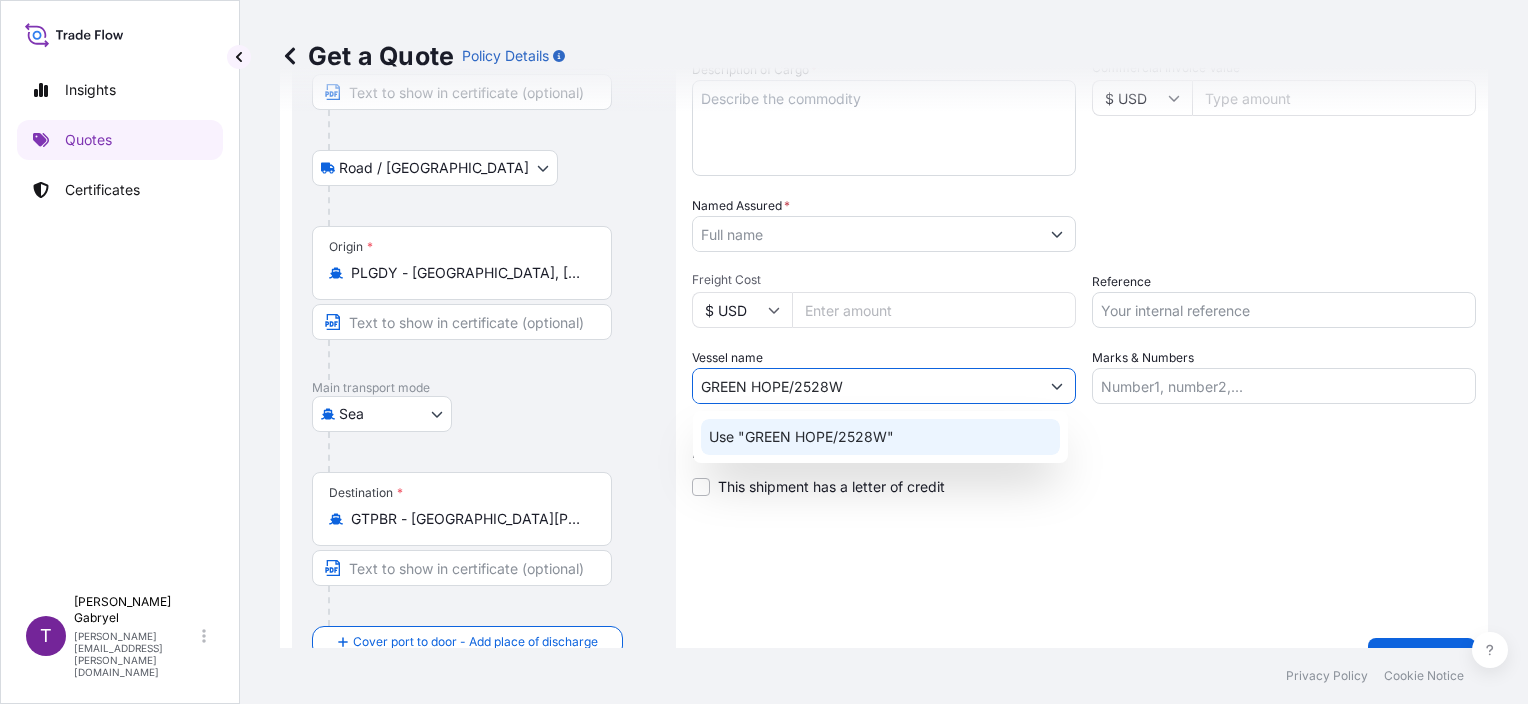 click on "Use "GREEN HOPE/2528W"" 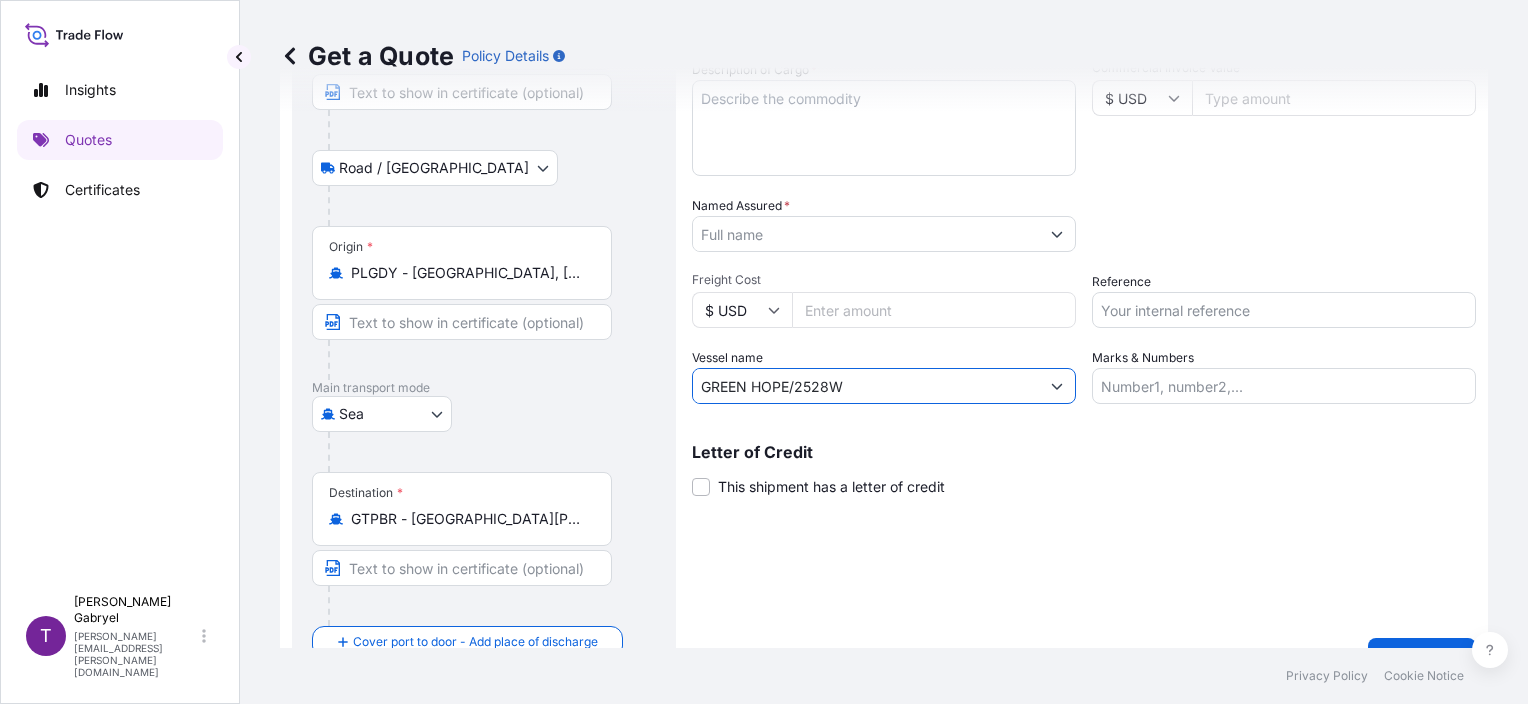 type on "GREEN HOPE/2528W" 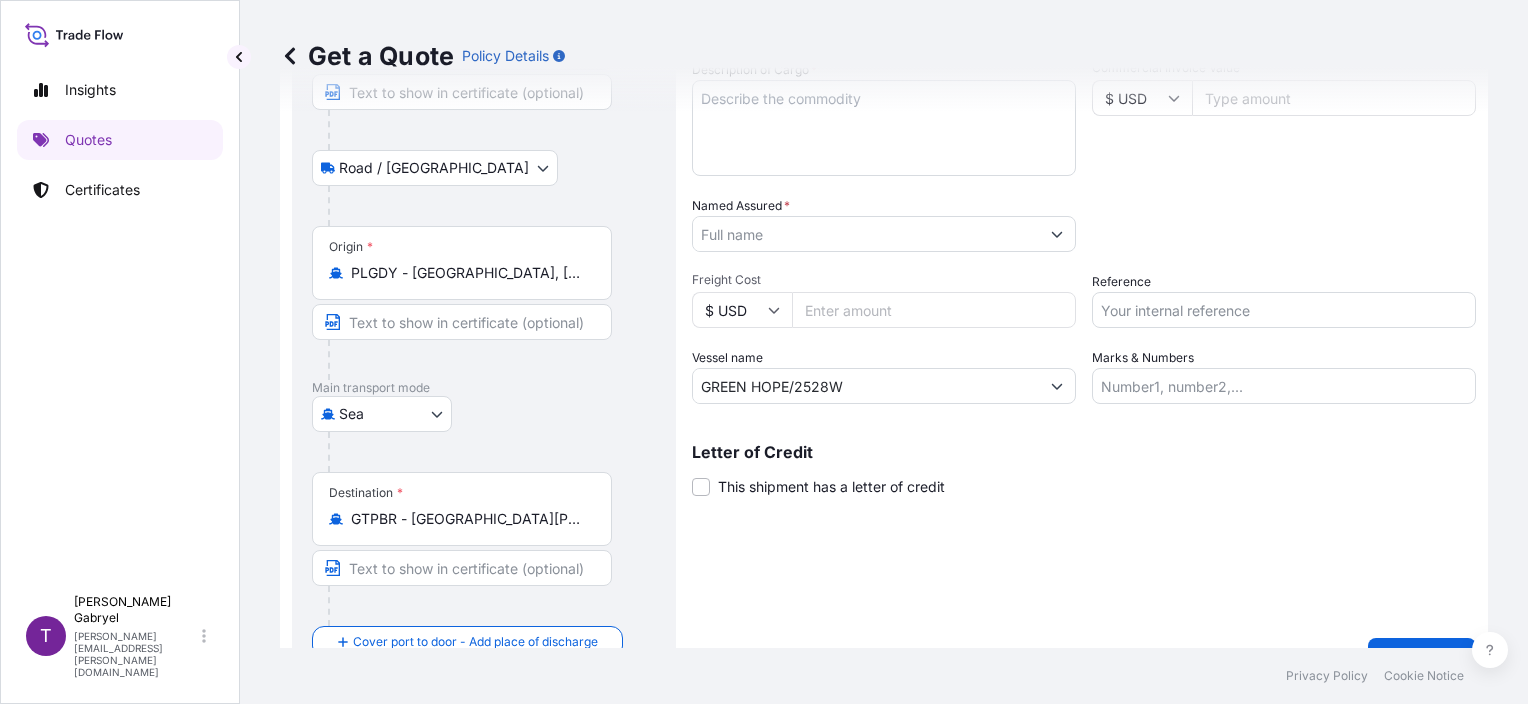 click on "Reference" at bounding box center (1284, 310) 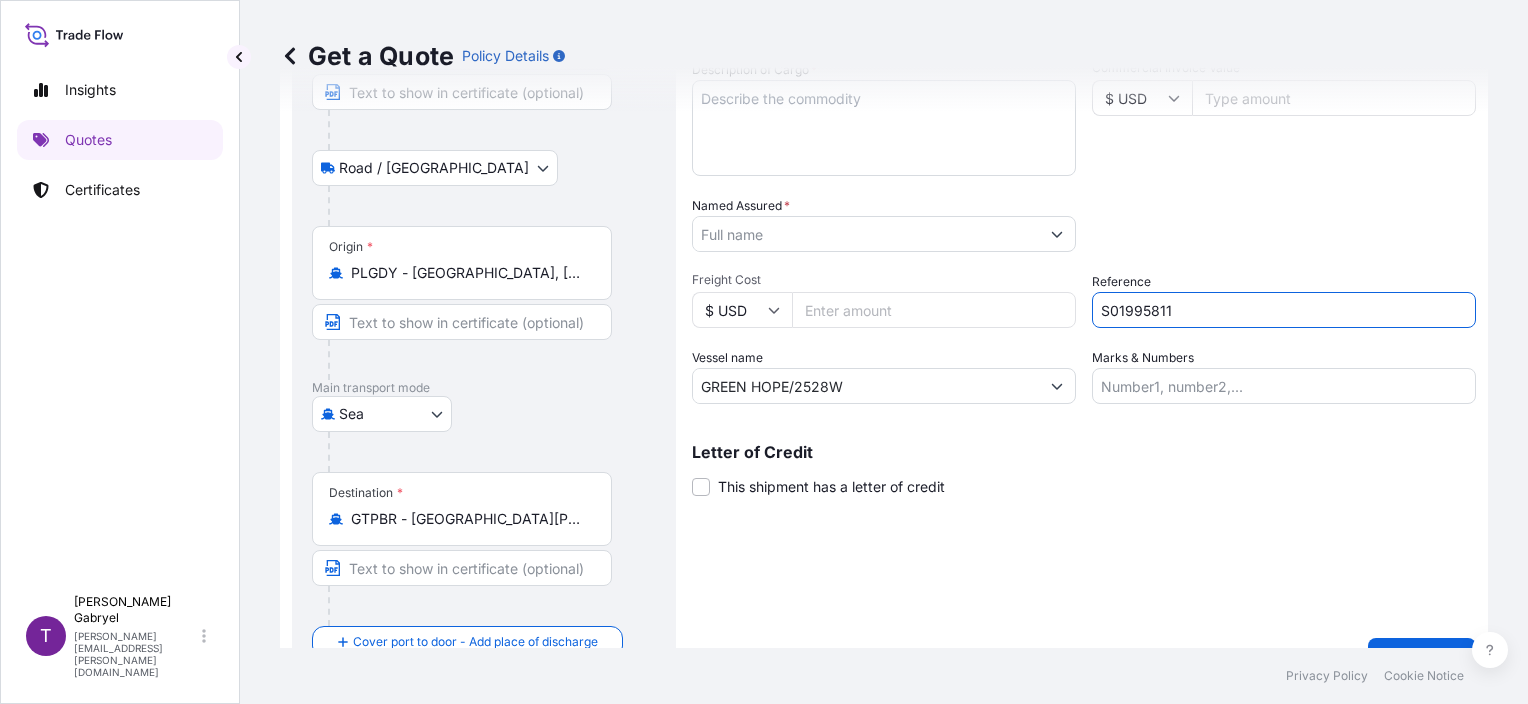 type on "S01995811" 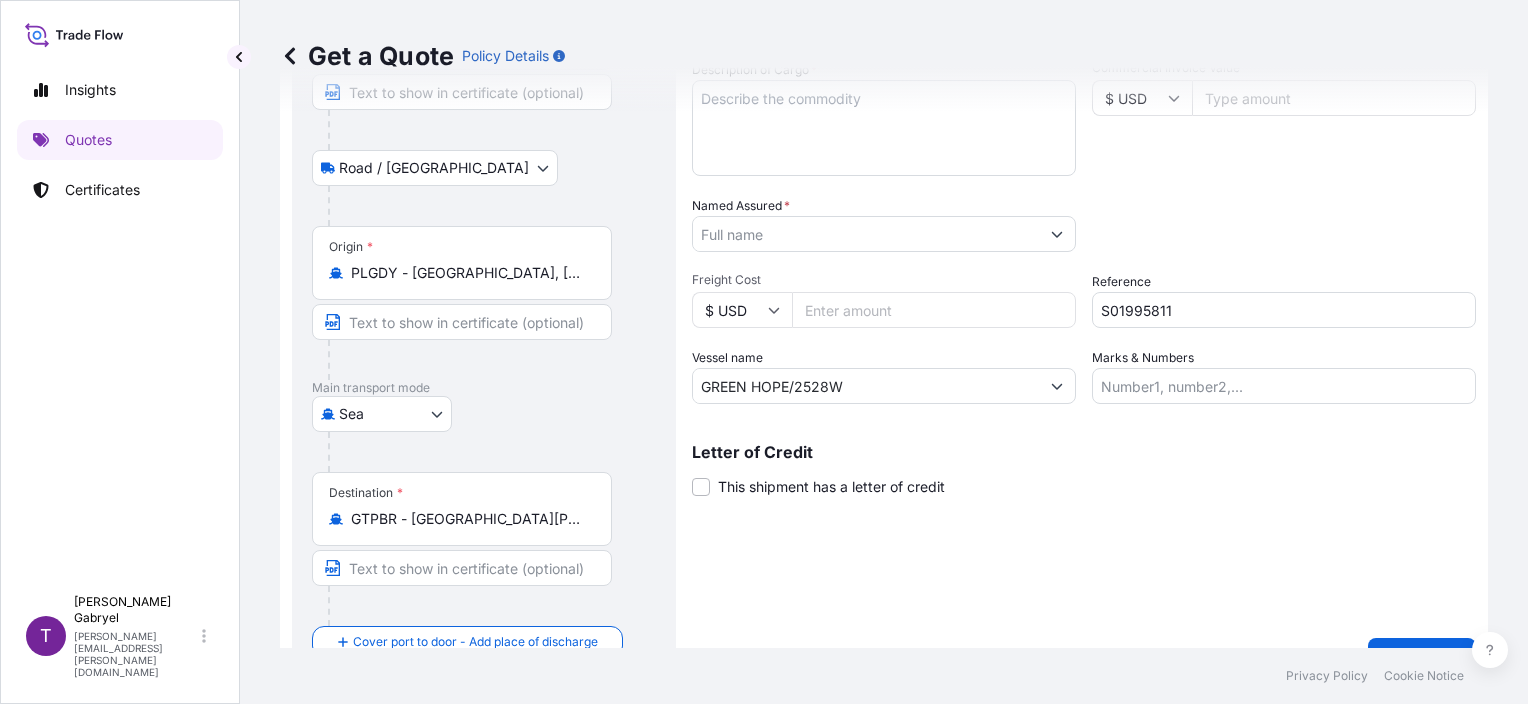 click on "Packing Category Select a packing category Please select a primary mode of transportation first." at bounding box center [1284, 224] 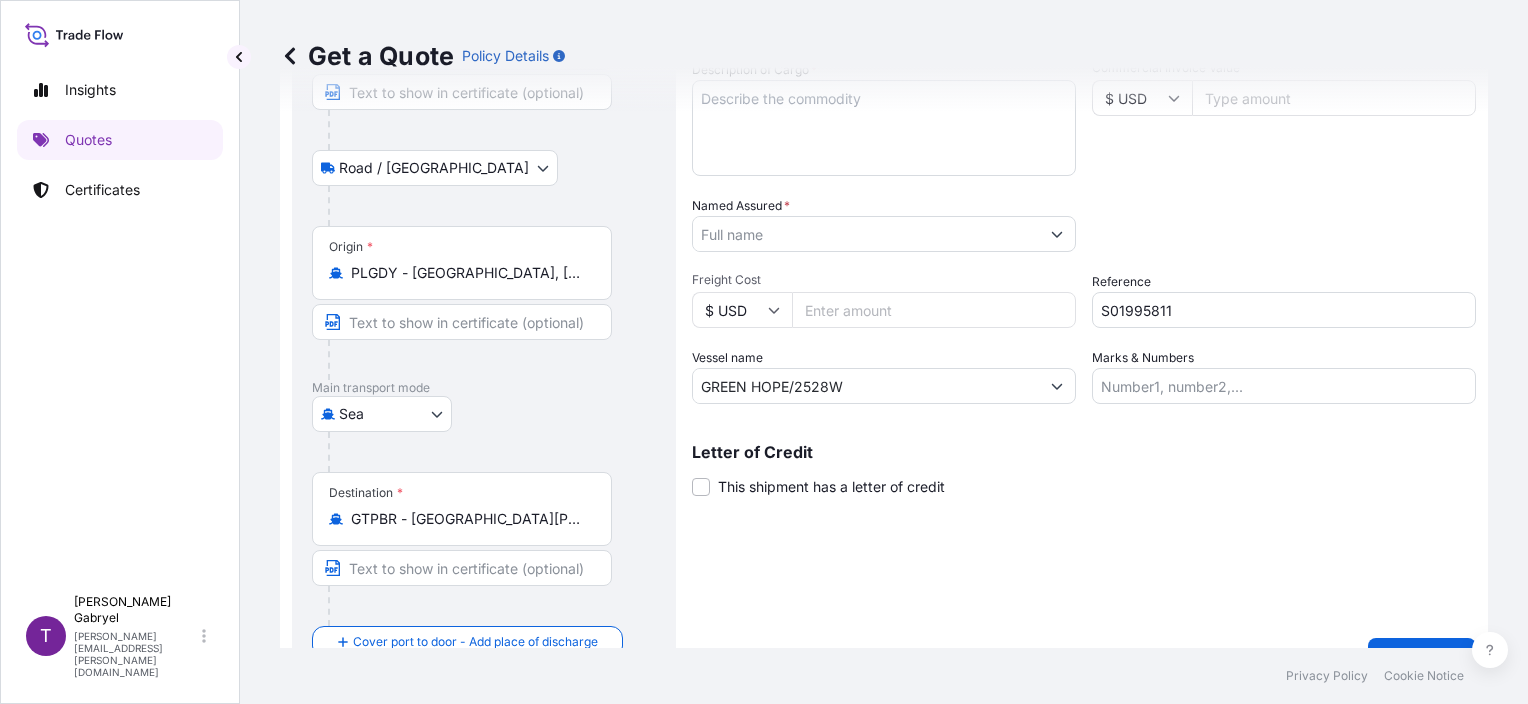 click on "Named Assured *" at bounding box center (866, 234) 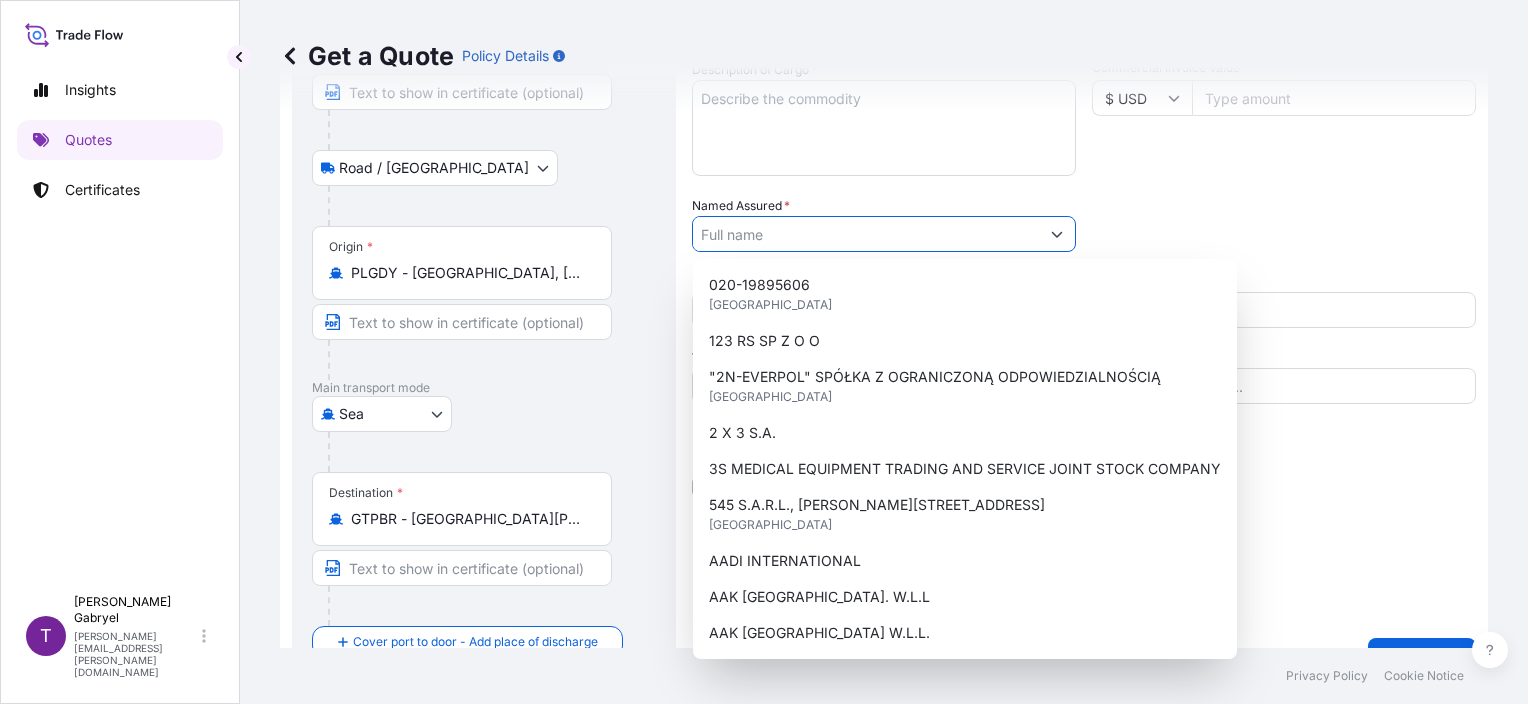 paste on "WORLD FOOD GLOBAL PRODUCTS INC" 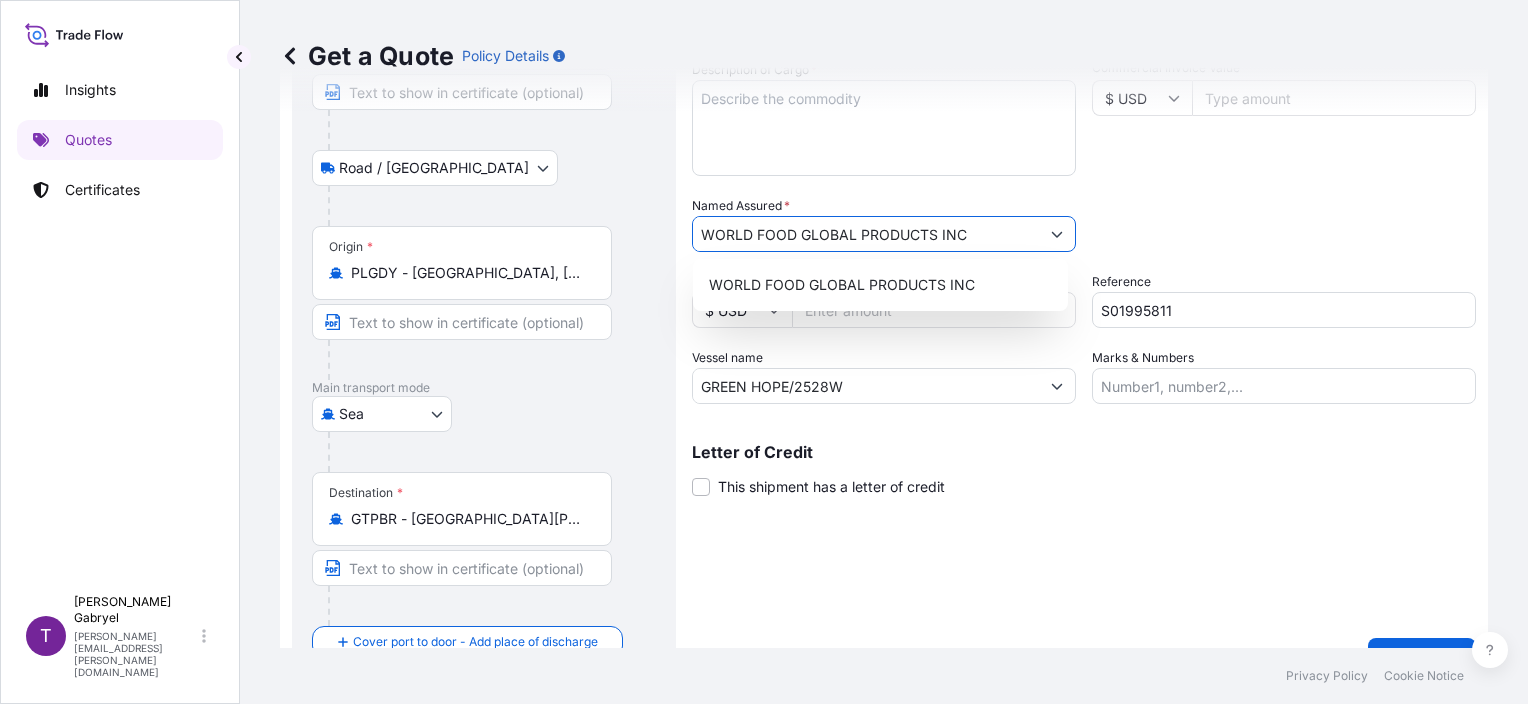 type on "WORLD FOOD GLOBAL PRODUCTS INC" 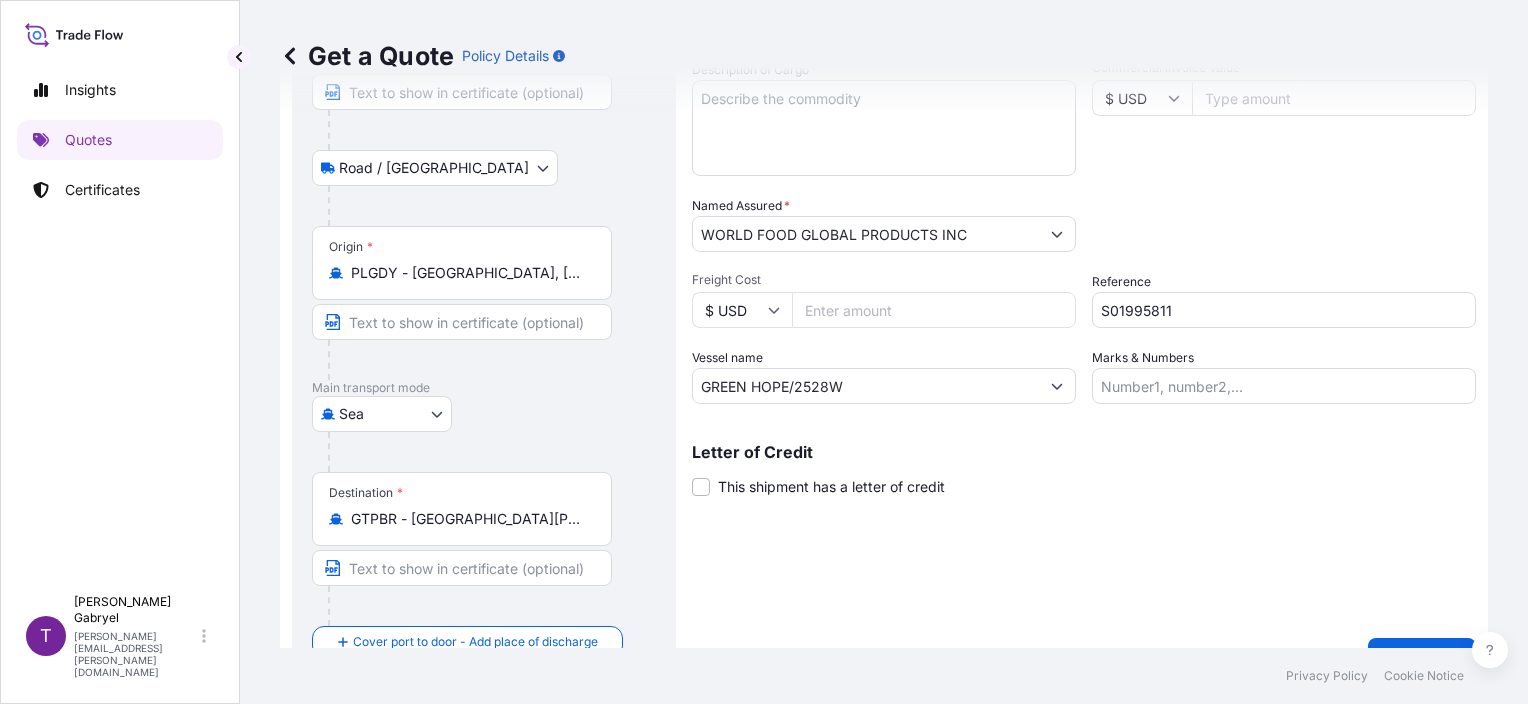 click on "WORLD FOOD GLOBAL PRODUCTS INC" at bounding box center [866, 234] 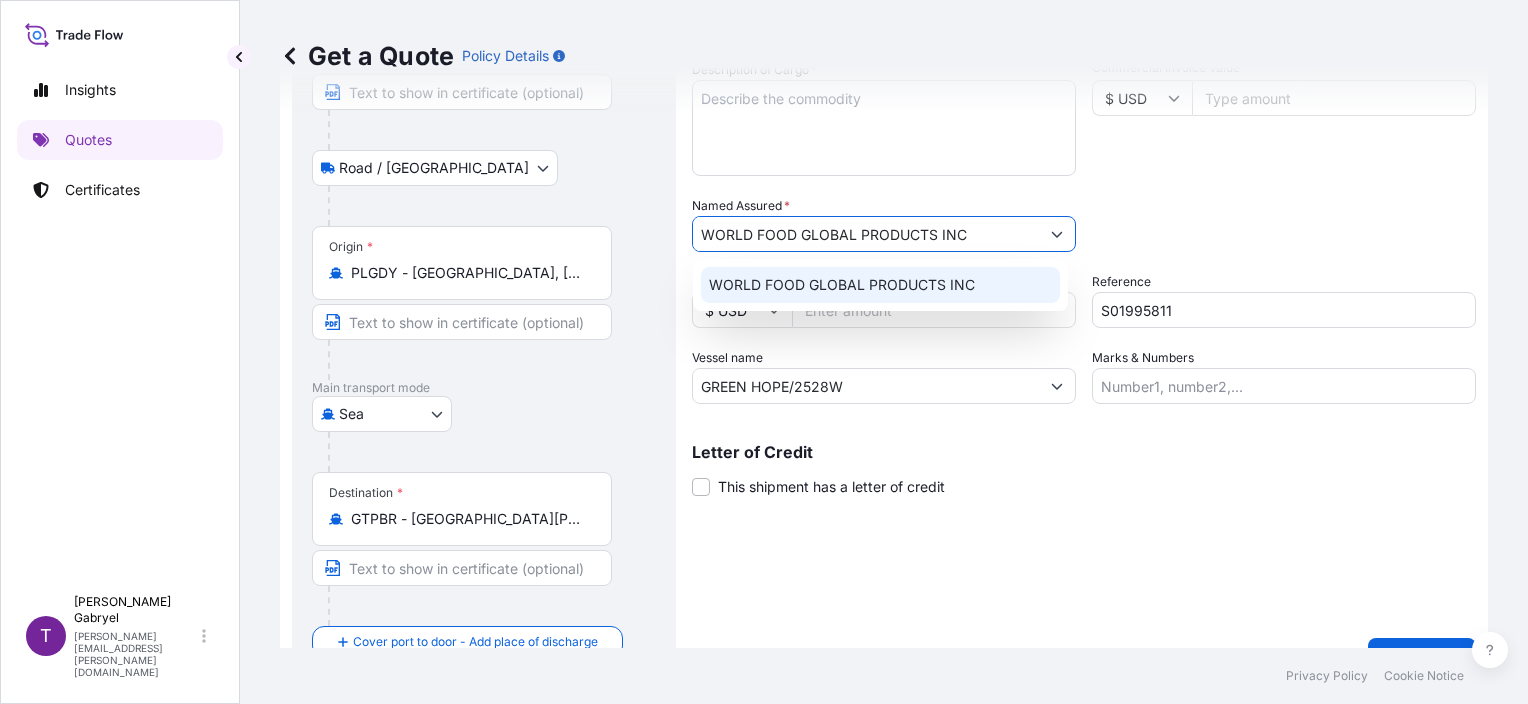 click on "WORLD FOOD GLOBAL PRODUCTS INC" at bounding box center (842, 285) 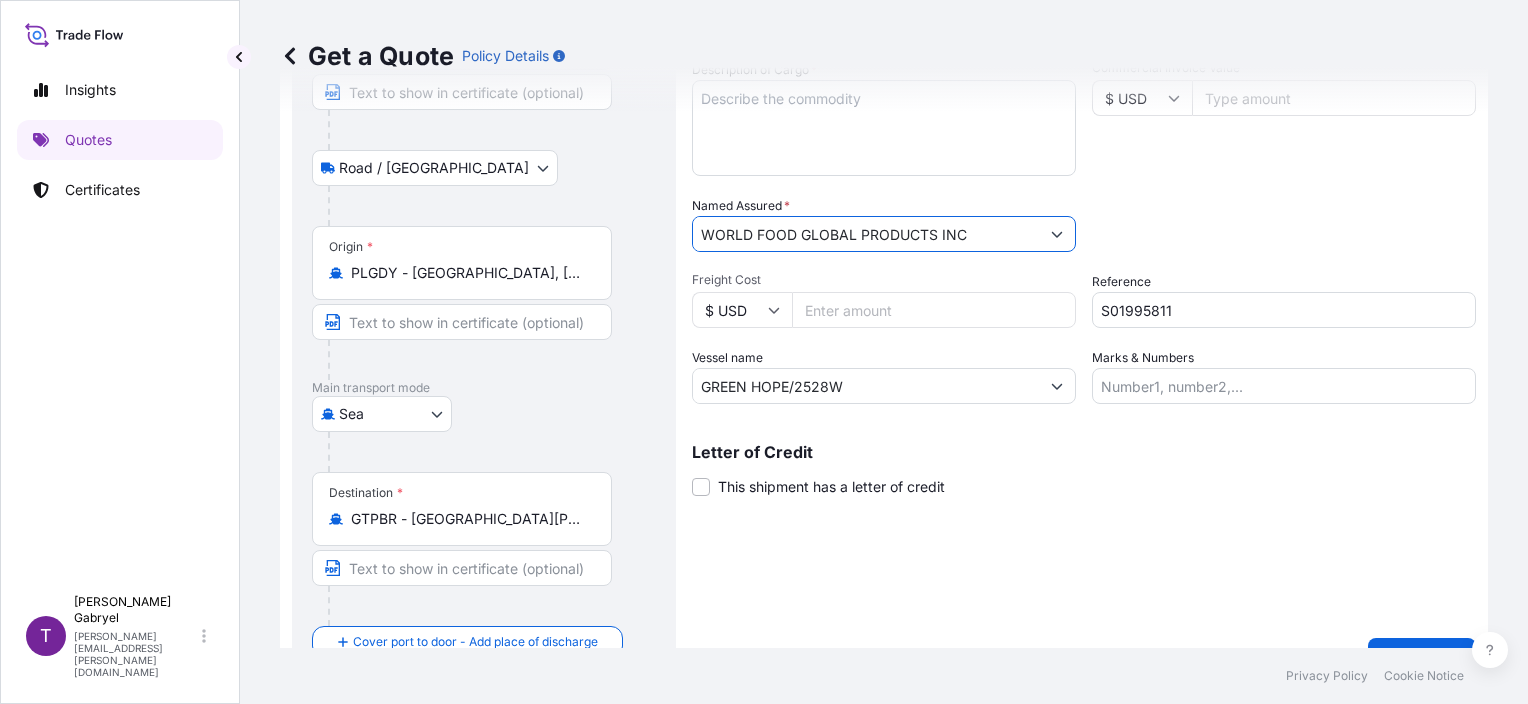 click on "Packing Category Select a packing category Please select a primary mode of transportation first." at bounding box center [1284, 224] 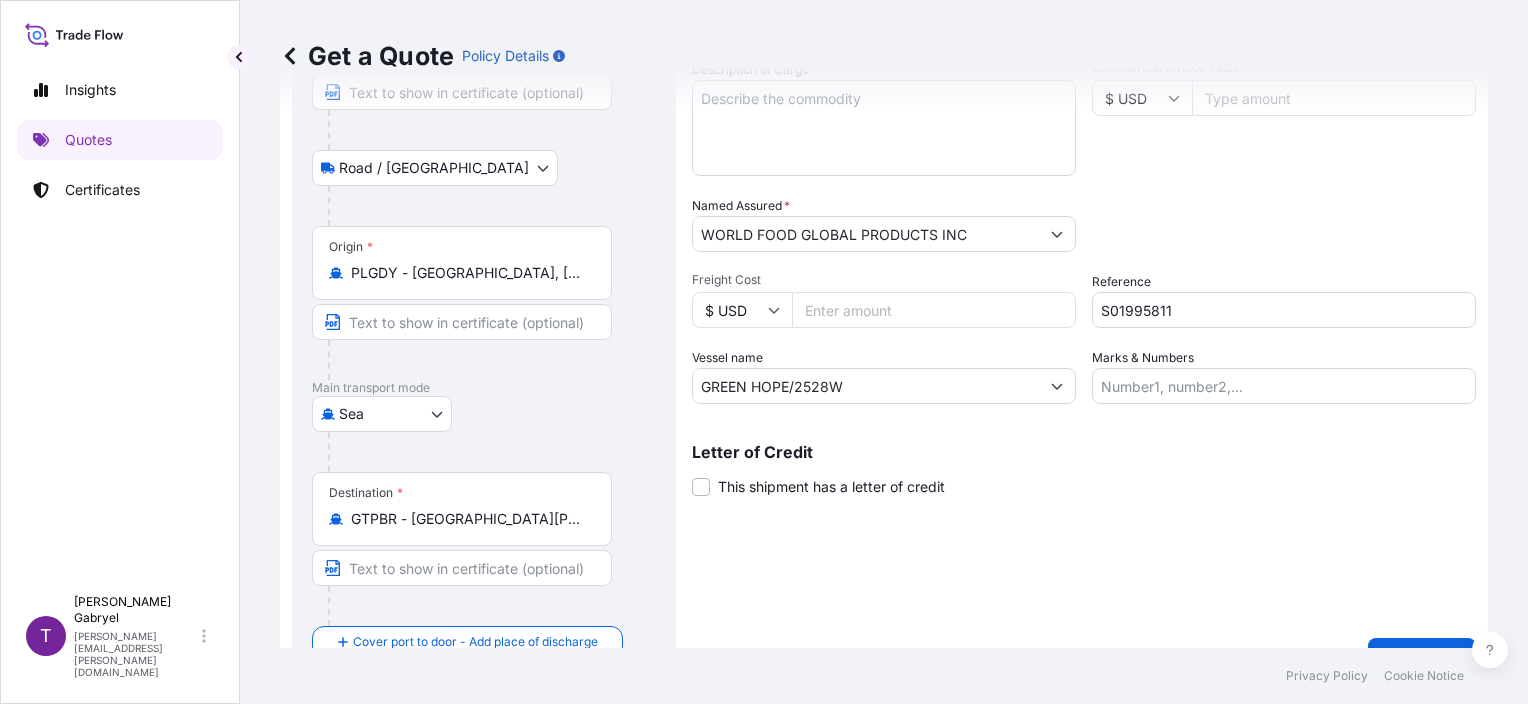 scroll, scrollTop: 100, scrollLeft: 0, axis: vertical 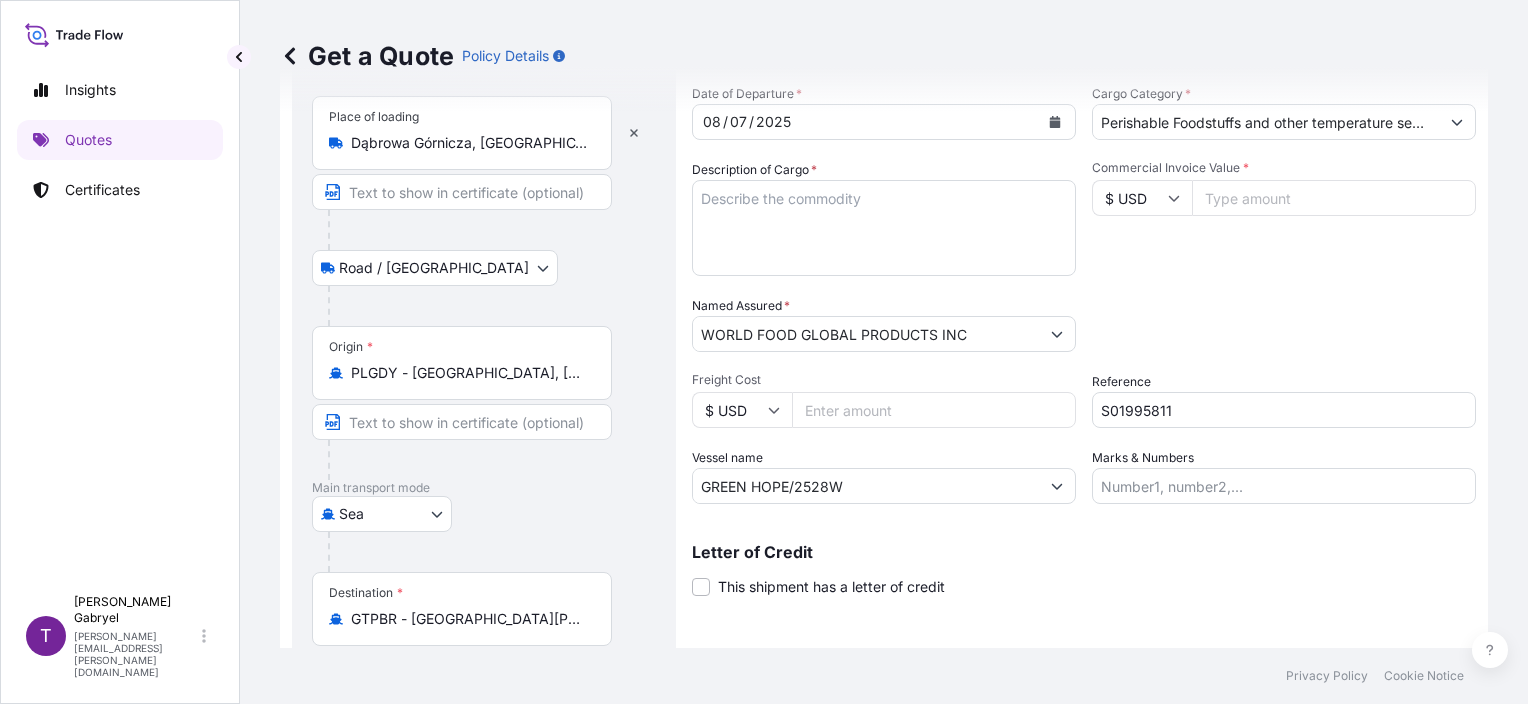 click on "Description of Cargo *" at bounding box center [884, 228] 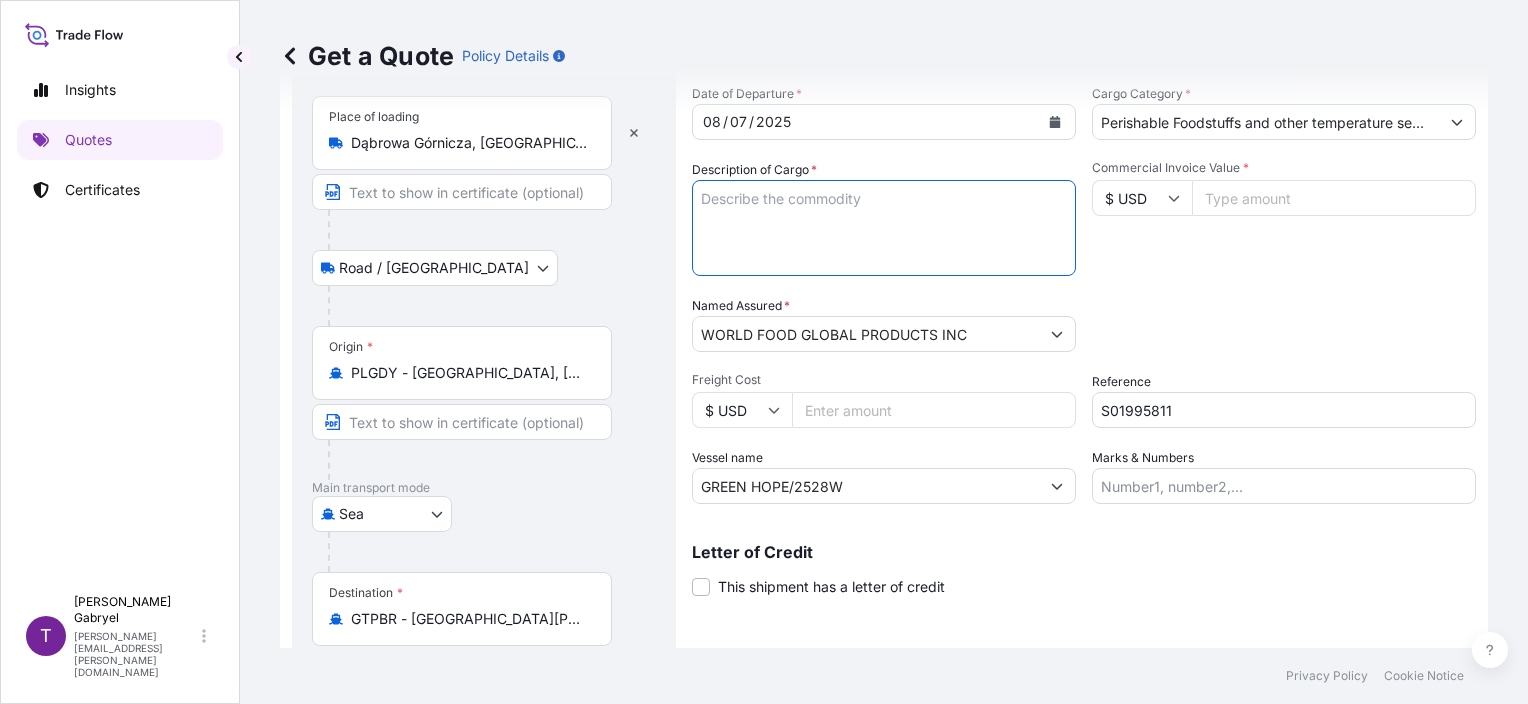paste on "FROZEN DONUTS MIX OF FLAVOURS
112608 PCS/ 3128 BOXES/ 23 PALLETS
NET WEIGHT: 6423.552 KG
HS CODE: 190590
GROSS WEIGHT: 8249.752 KG
HLBU9773536" 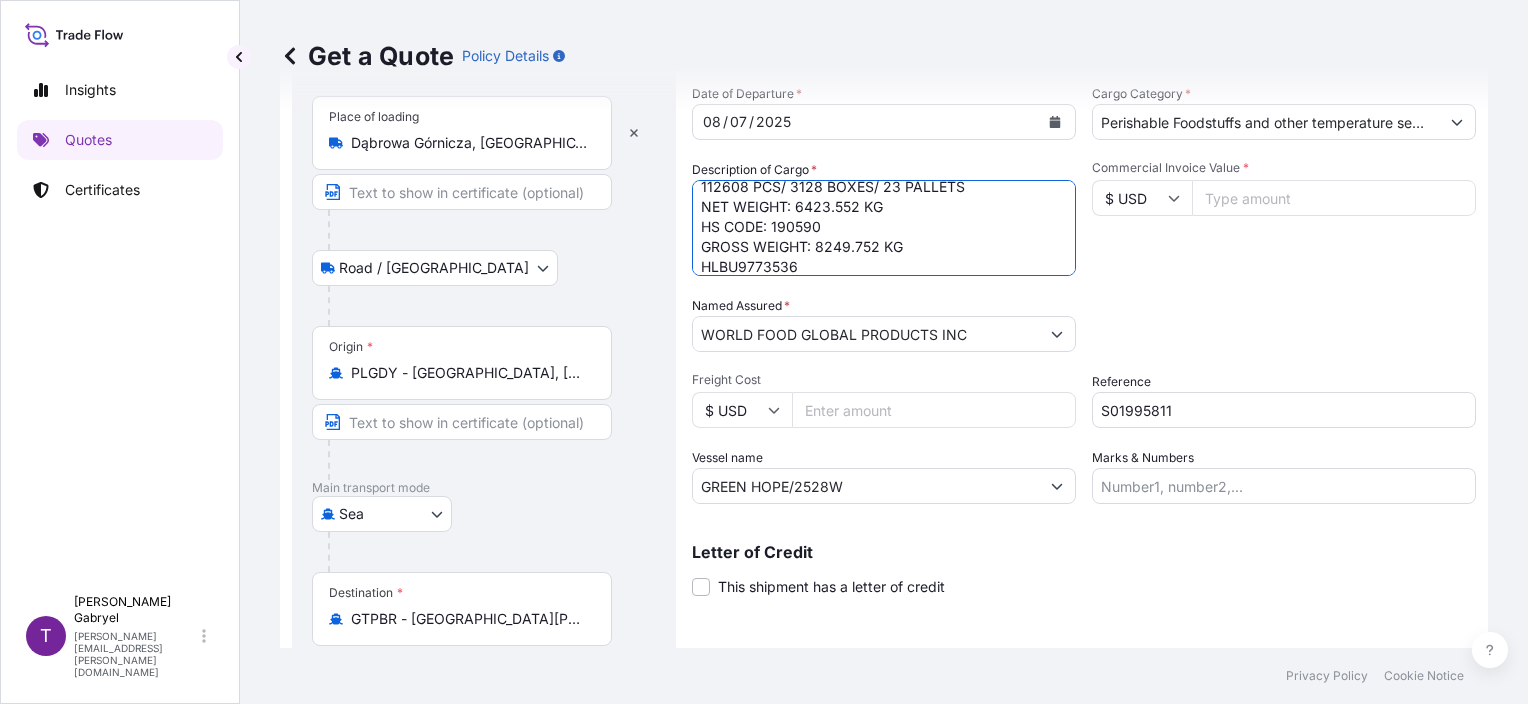 scroll, scrollTop: 0, scrollLeft: 0, axis: both 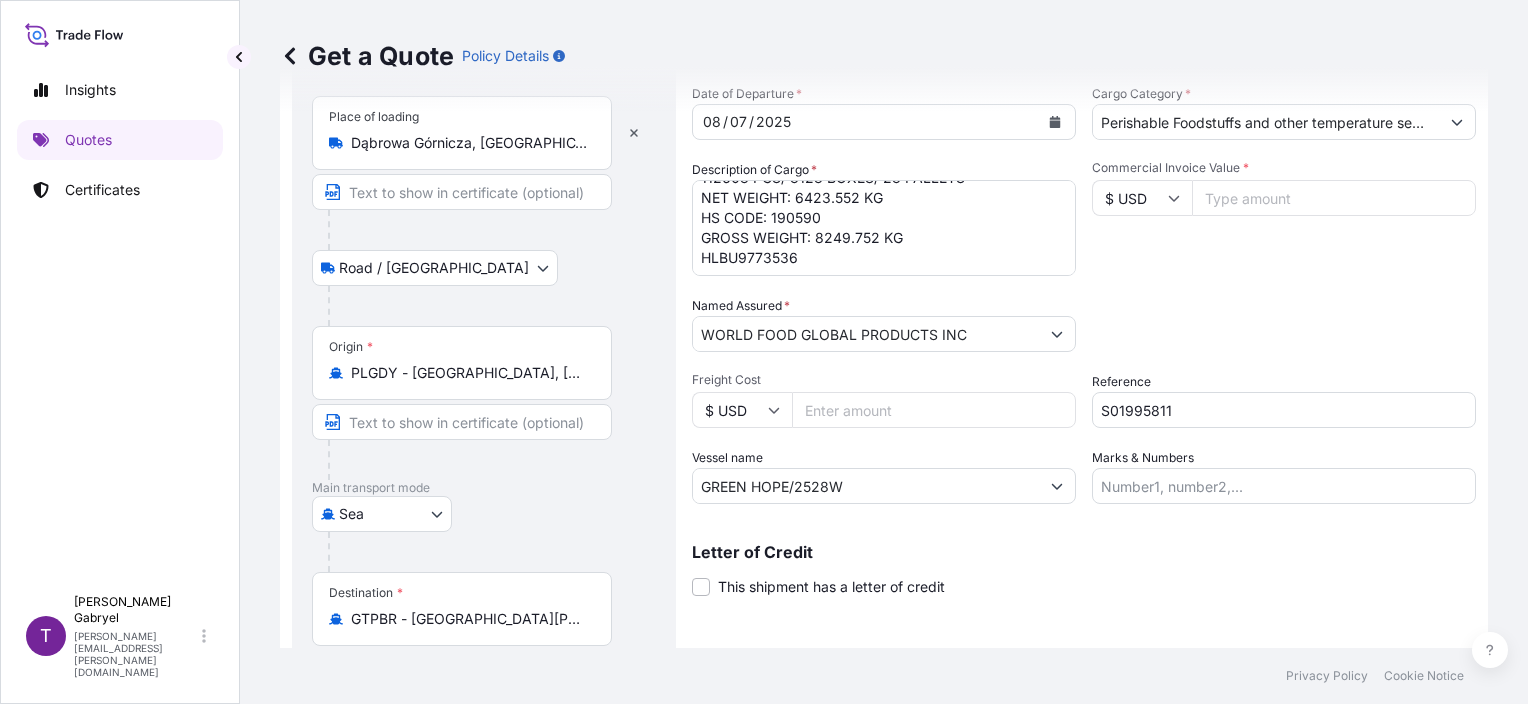 click on "FROZEN DONUTS MIX OF FLAVOURS
112608 PCS/ 3128 BOXES/ 23 PALLETS
NET WEIGHT: 6423.552 KG
HS CODE: 190590
GROSS WEIGHT: 8249.752 KG
HLBU9773536" at bounding box center [884, 228] 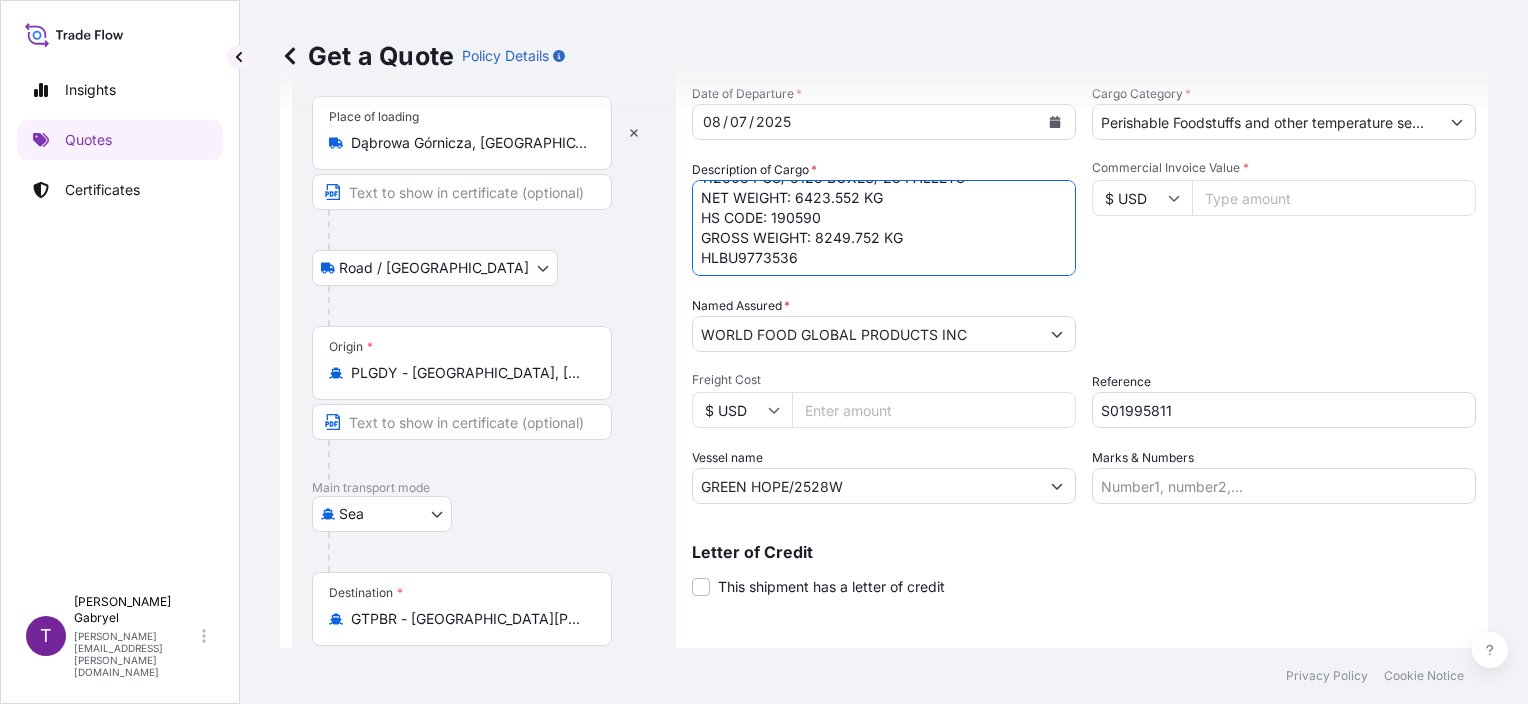 paste on "425248" 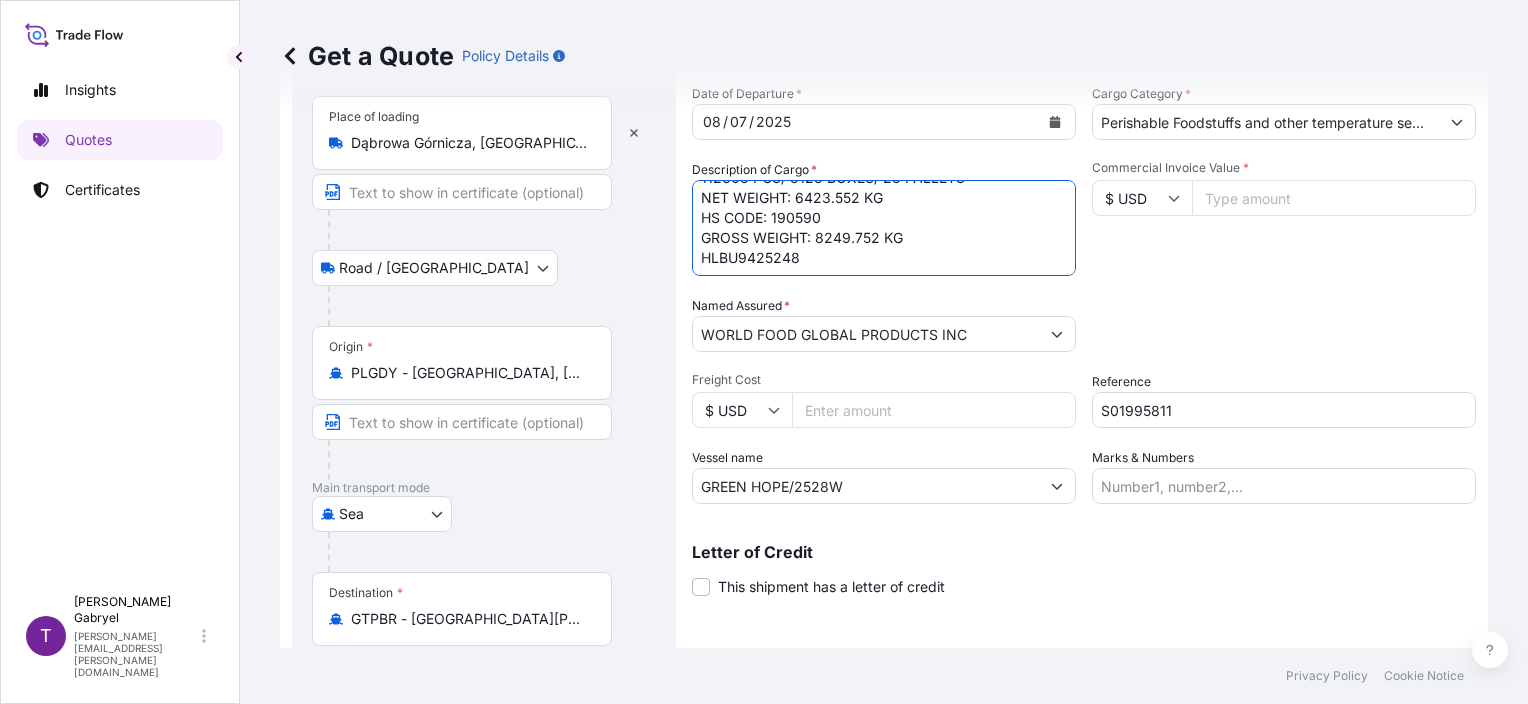 drag, startPoint x: 868, startPoint y: 238, endPoint x: 821, endPoint y: 240, distance: 47.042534 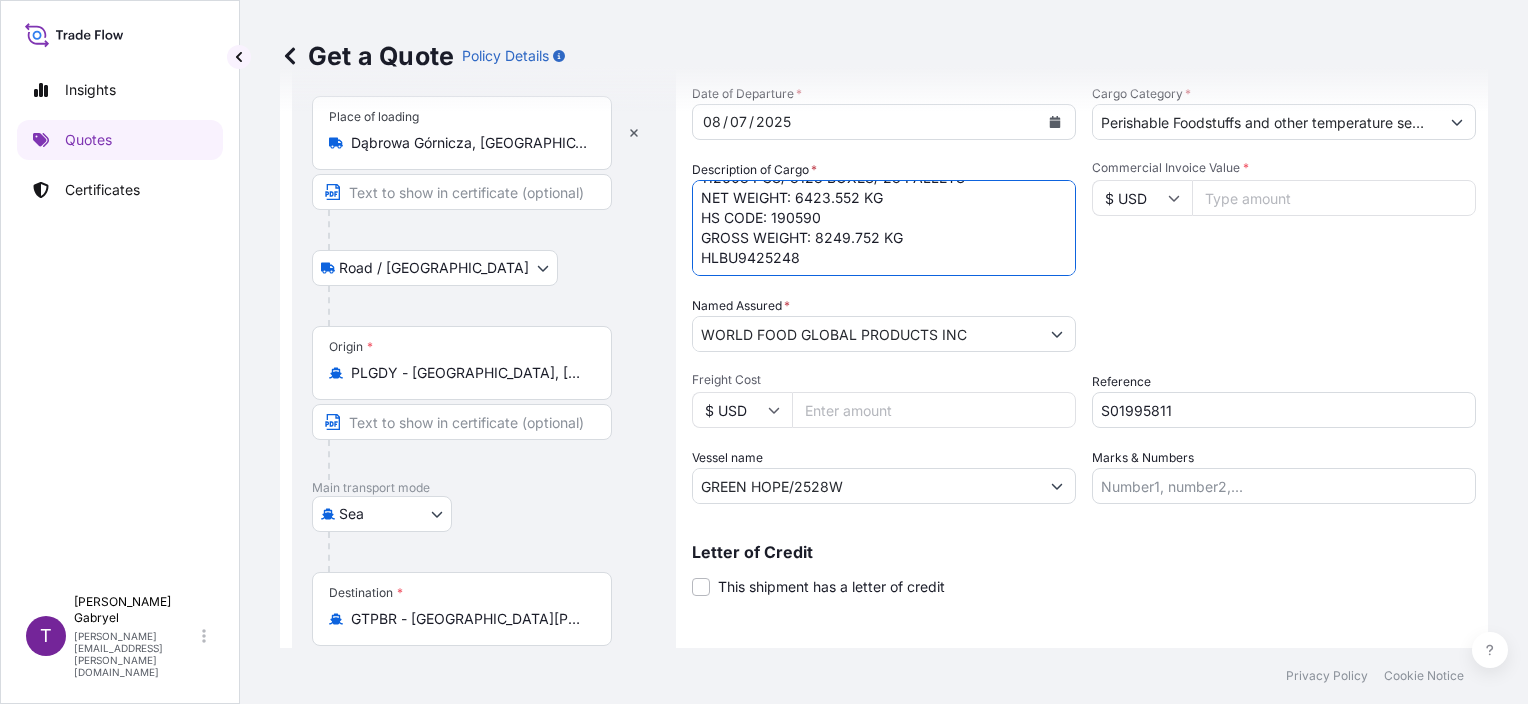 click on "FROZEN DONUTS MIX OF FLAVOURS
112608 PCS/ 3128 BOXES/ 23 PALLETS
NET WEIGHT: 6423.552 KG
HS CODE: 190590
GROSS WEIGHT: 8249.752 KG
HLBU9425248" at bounding box center [884, 228] 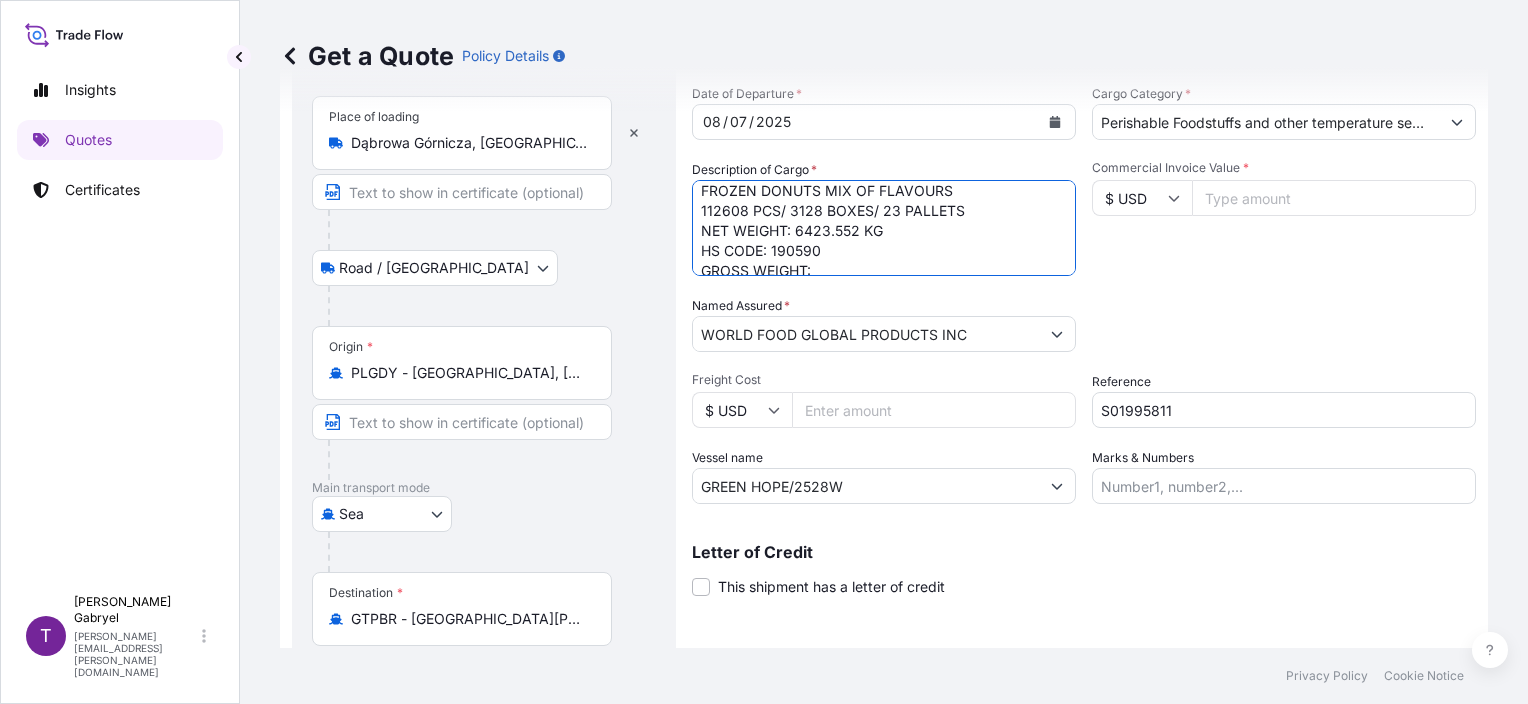 scroll, scrollTop: 6, scrollLeft: 0, axis: vertical 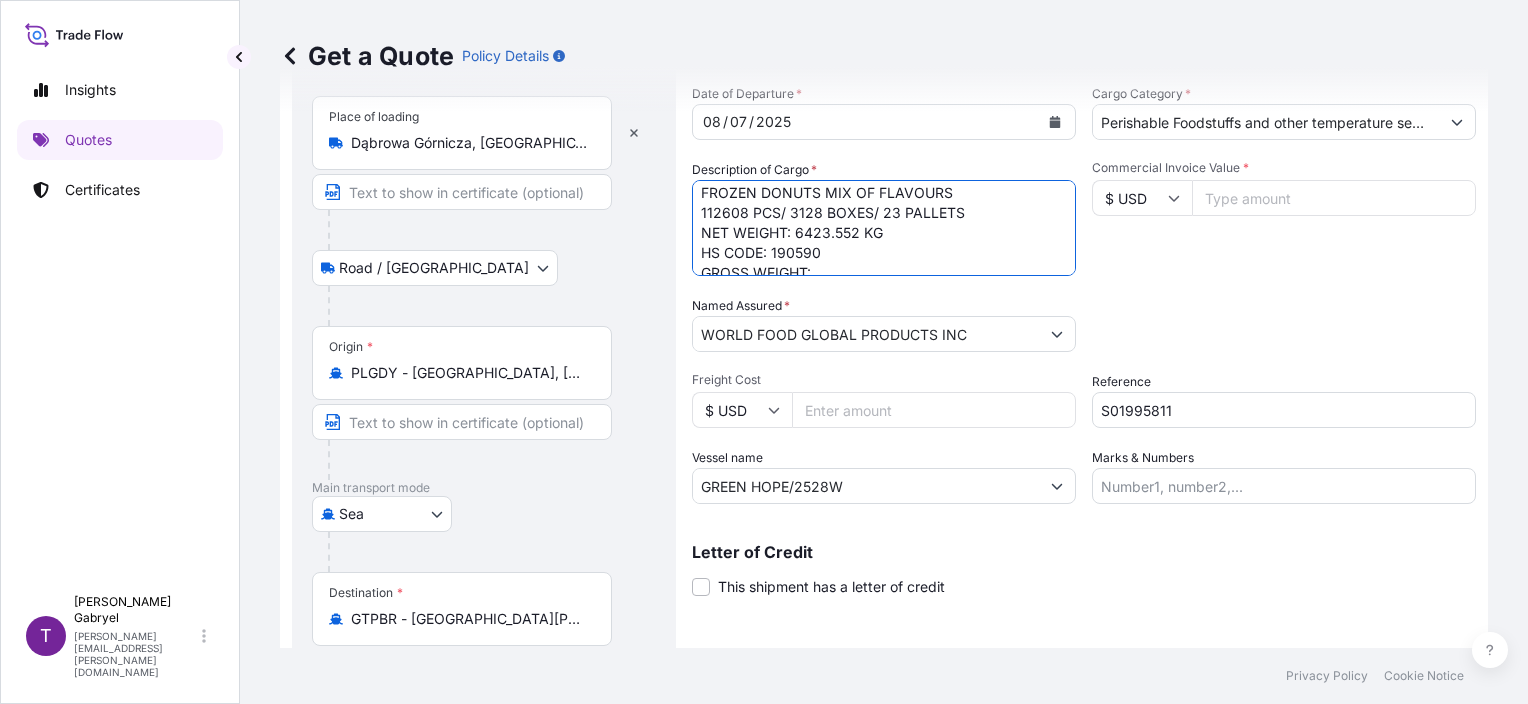 drag, startPoint x: 884, startPoint y: 196, endPoint x: 800, endPoint y: 230, distance: 90.62009 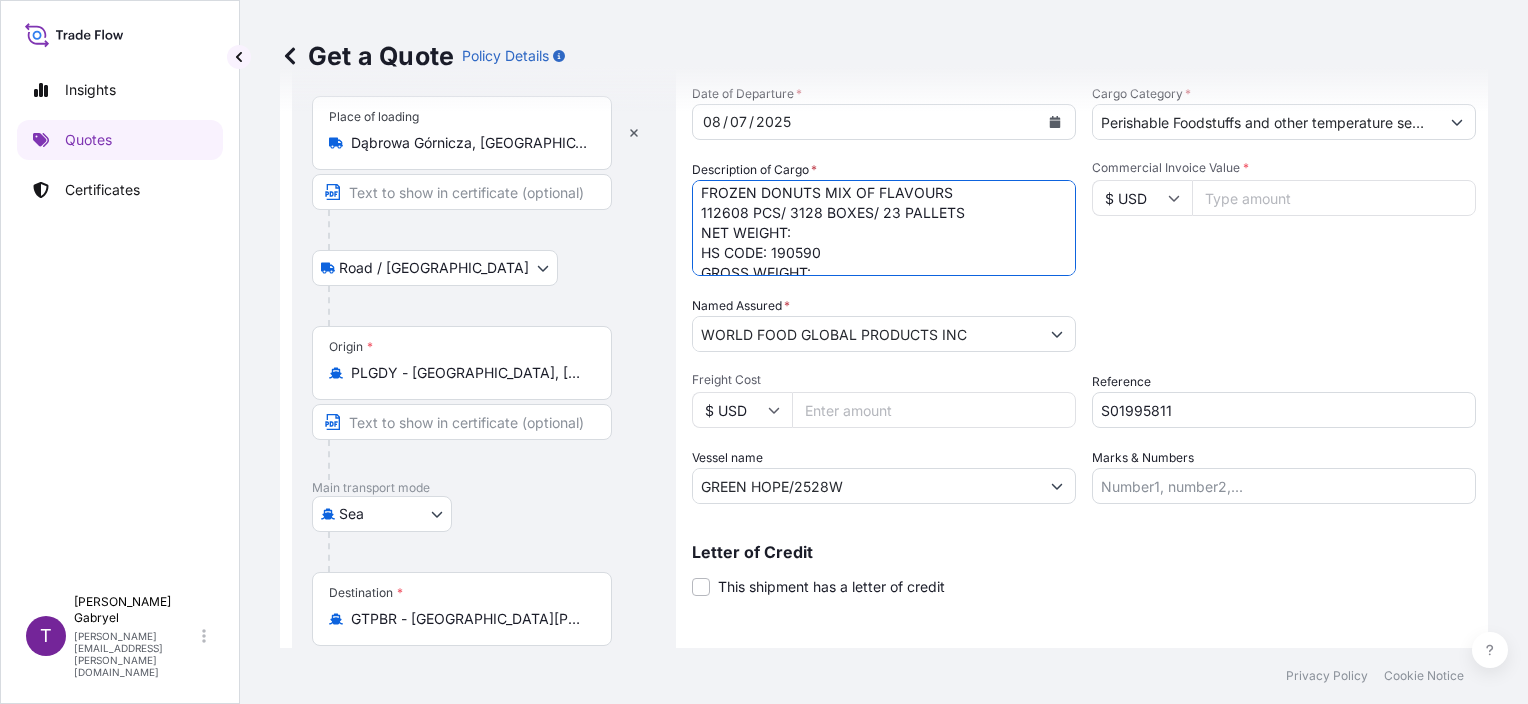 click on "FROZEN DONUTS MIX OF FLAVOURS
112608 PCS/ 3128 BOXES/ 23 PALLETS
NET WEIGHT:
HS CODE: 190590
GROSS WEIGHT:
HLBU9425248" at bounding box center [884, 228] 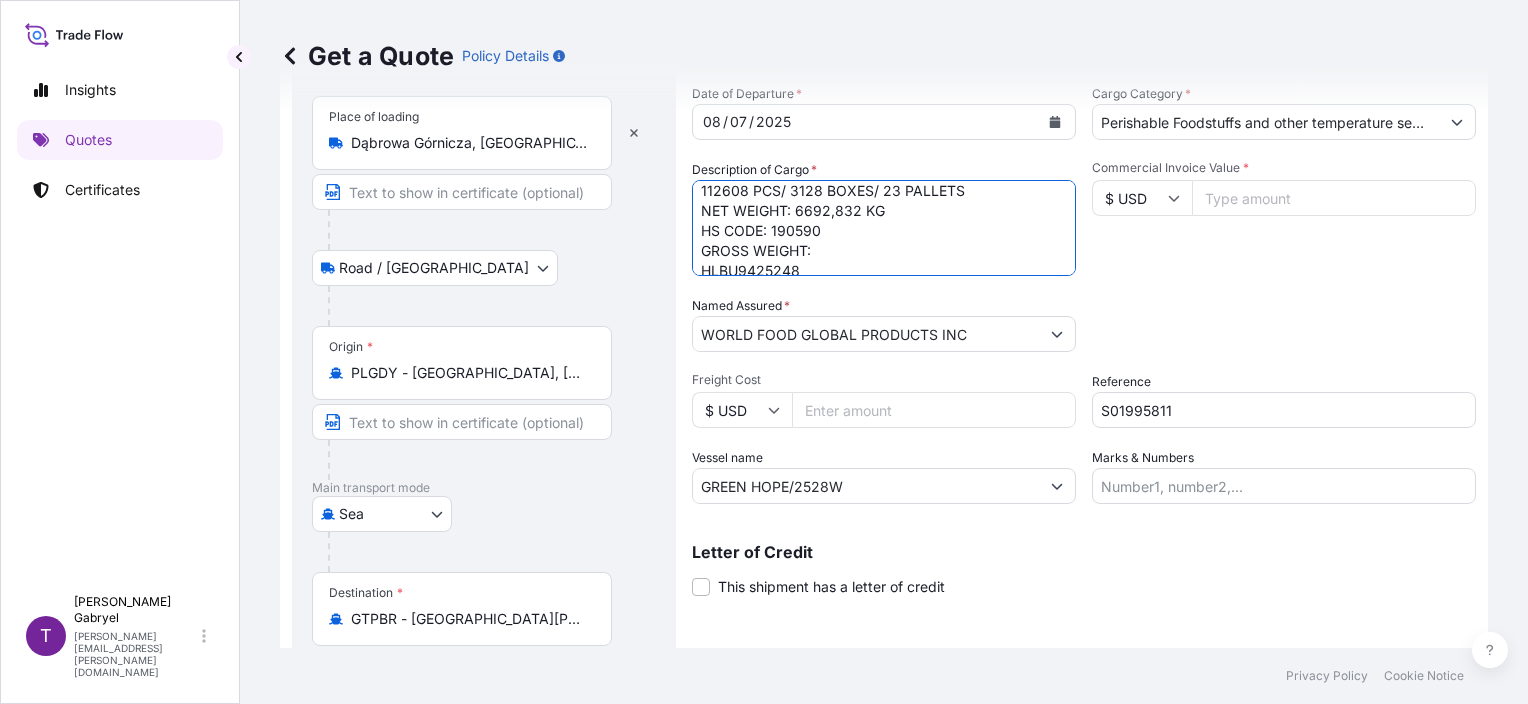 scroll, scrollTop: 41, scrollLeft: 0, axis: vertical 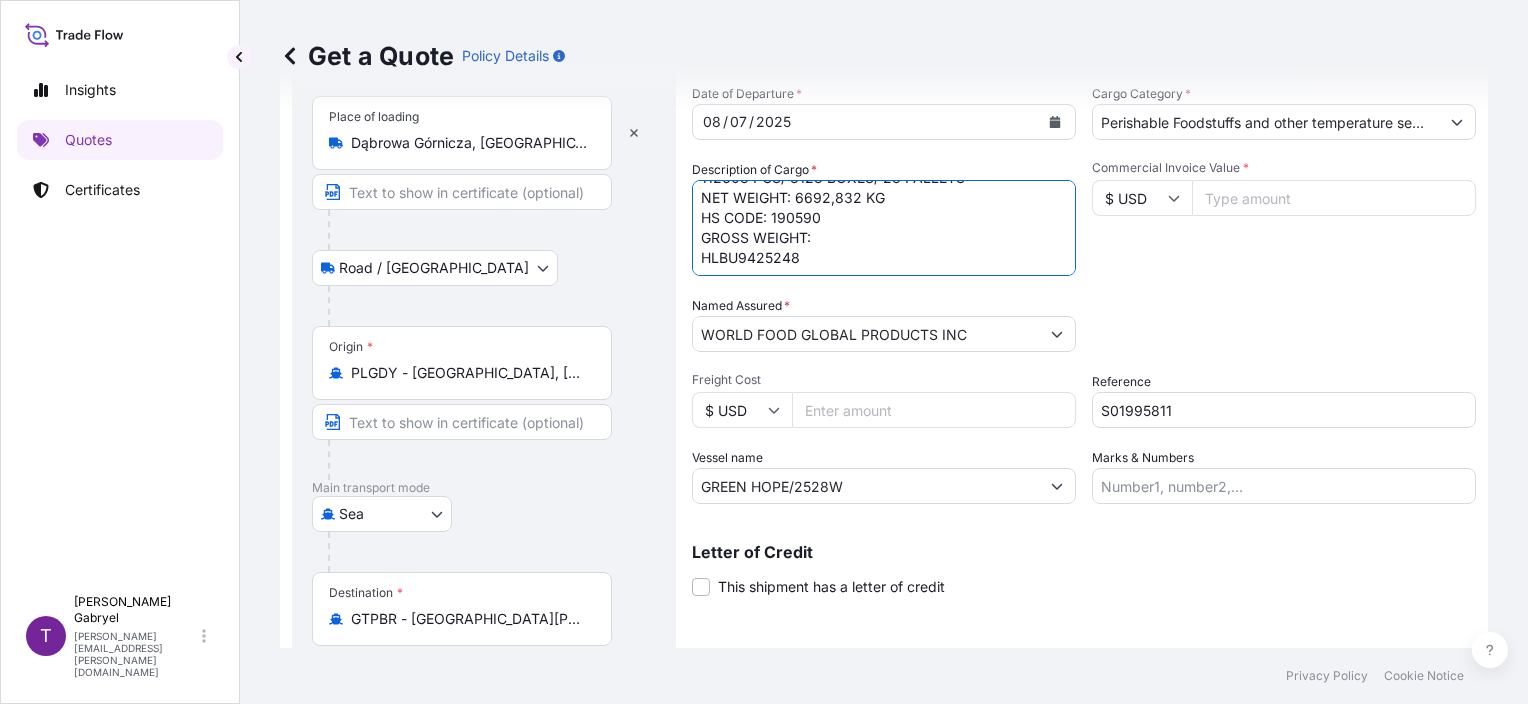 click on "FROZEN DONUTS MIX OF FLAVOURS
112608 PCS/ 3128 BOXES/ 23 PALLETS
NET WEIGHT: 6692,832 KG
HS CODE: 190590
GROSS WEIGHT:
HLBU9425248" at bounding box center (884, 228) 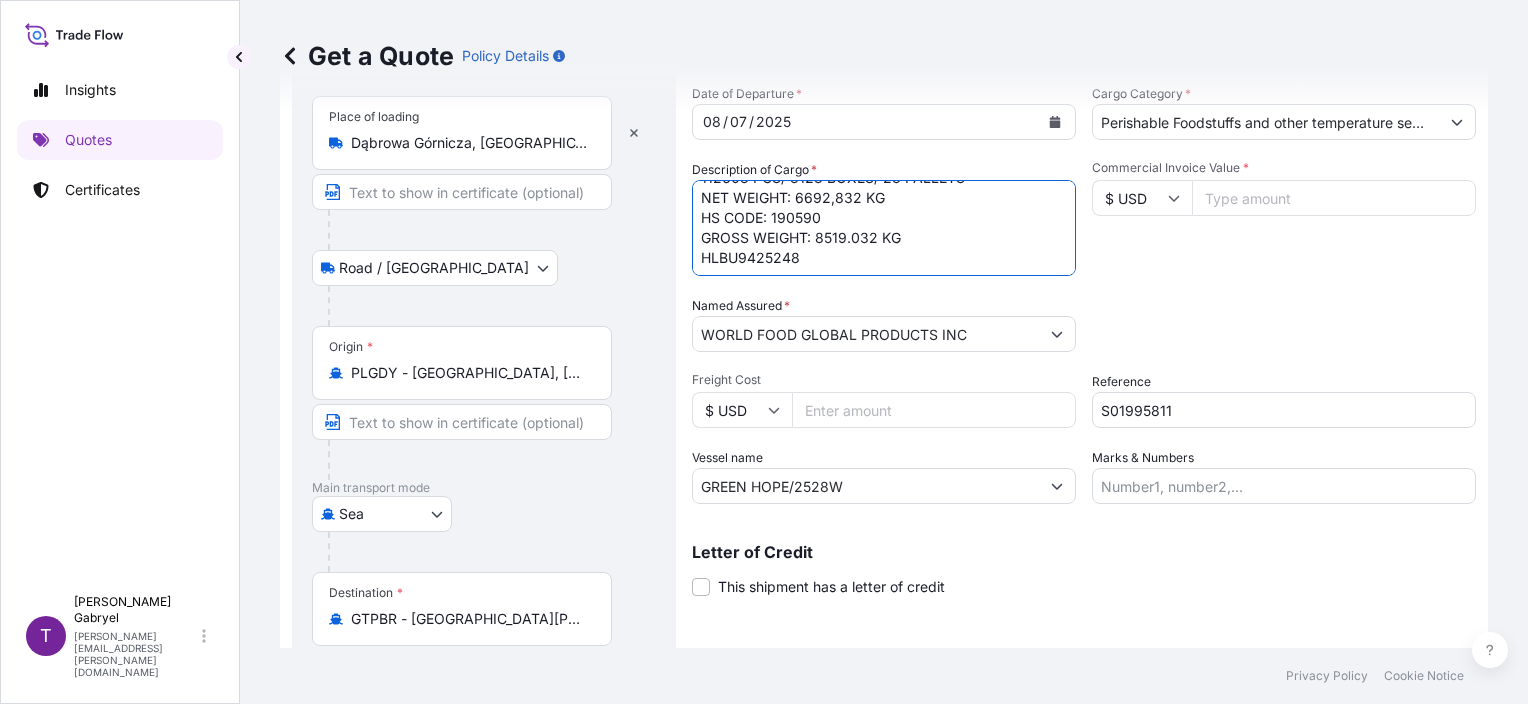 type on "FROZEN DONUTS MIX OF FLAVOURS
112608 PCS/ 3128 BOXES/ 23 PALLETS
NET WEIGHT: 6692,832 KG
HS CODE: 190590
GROSS WEIGHT: 8519.032 KG
HLBU9425248" 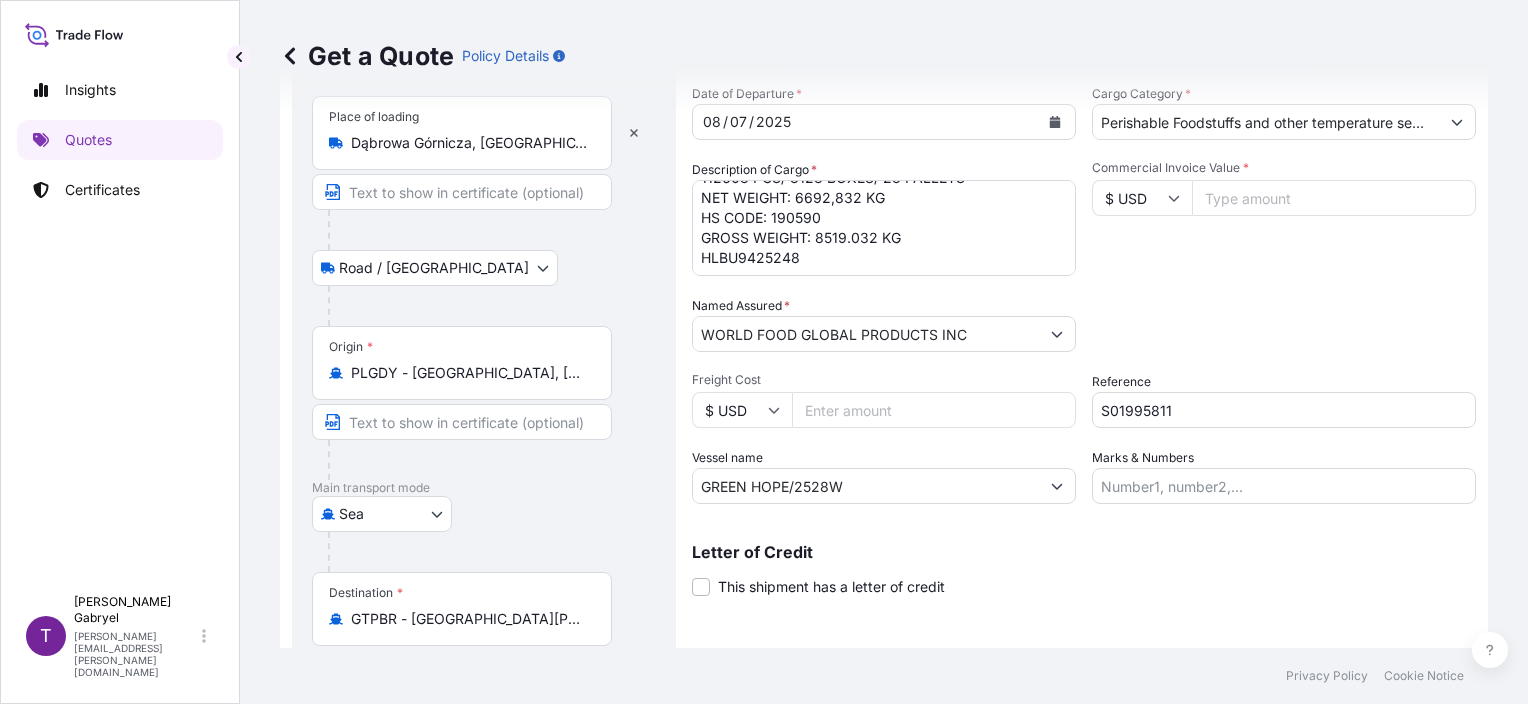click 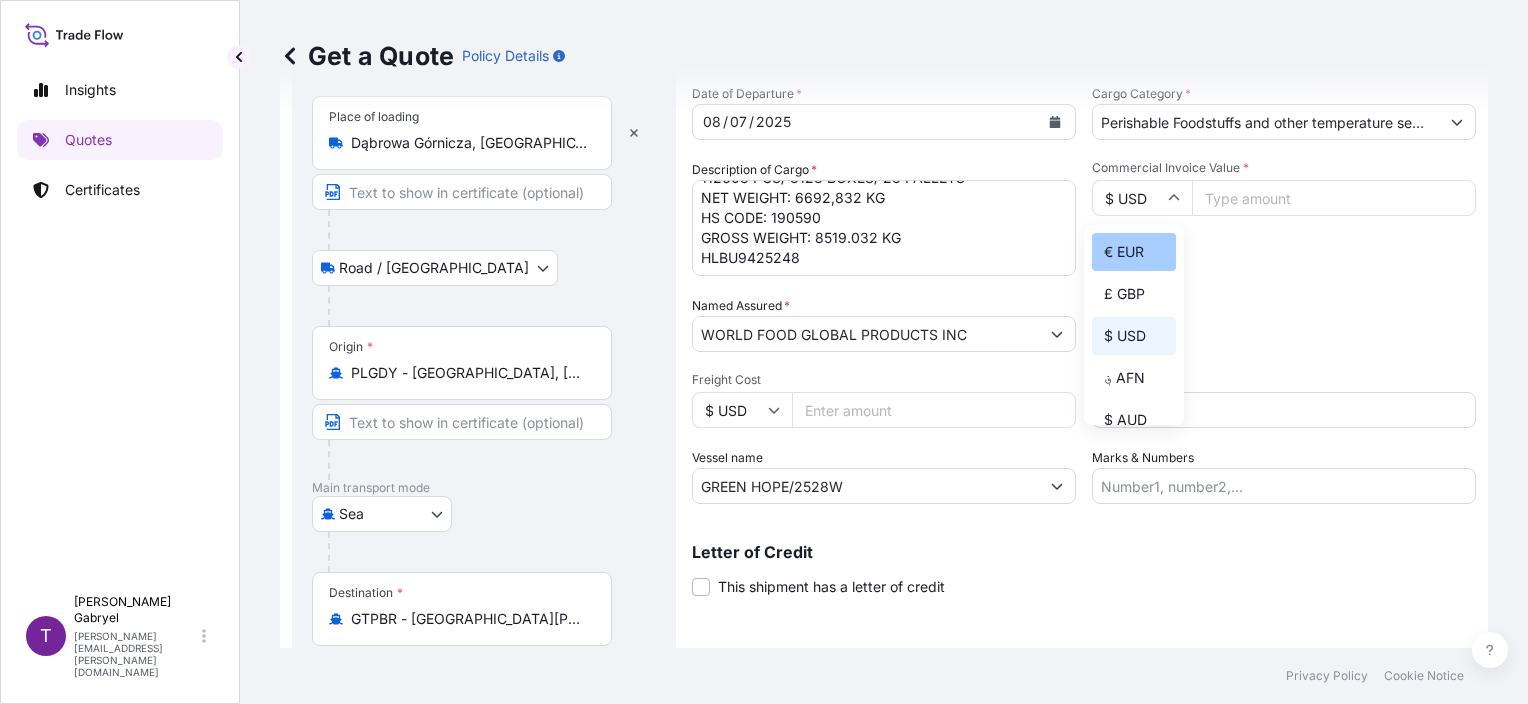 click on "€ EUR" at bounding box center [1134, 252] 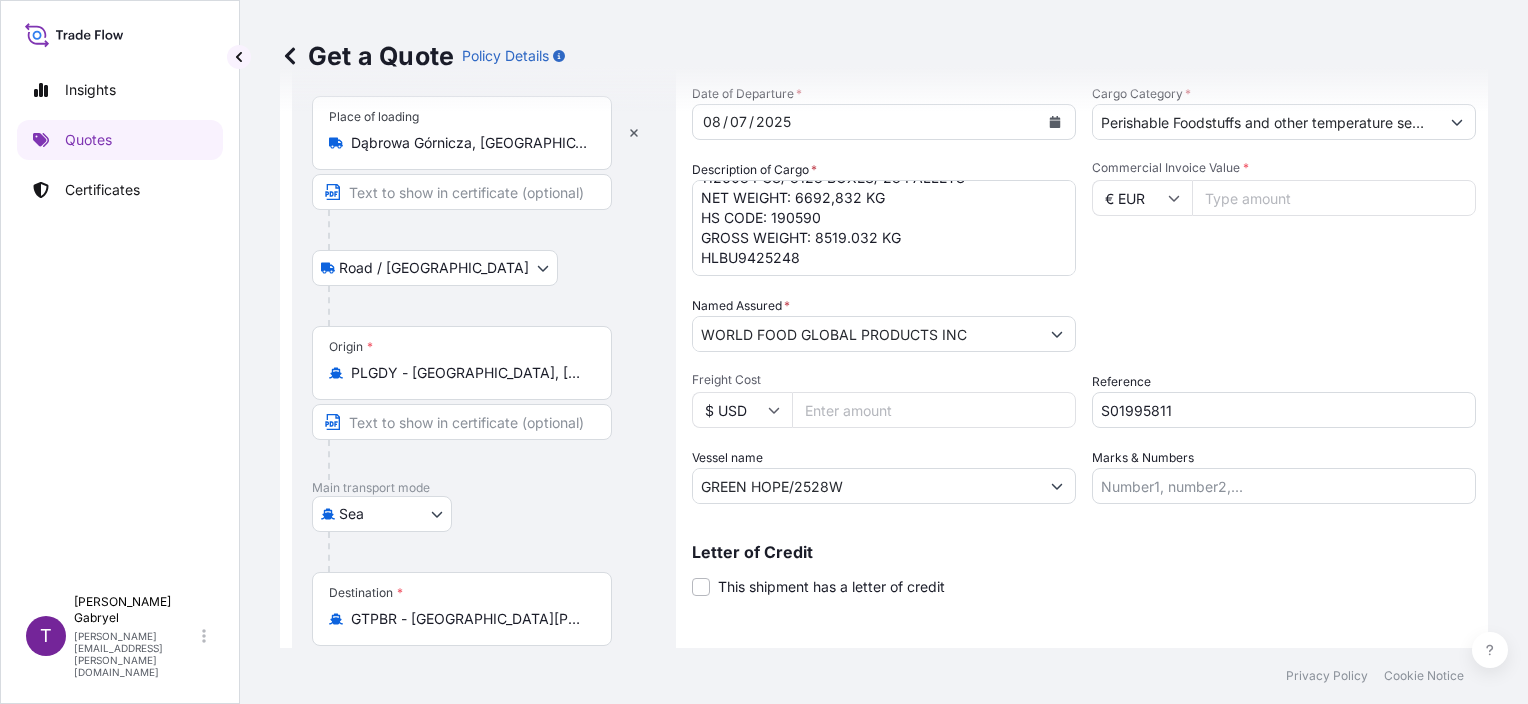 click on "Commercial Invoice Value   *" at bounding box center [1334, 198] 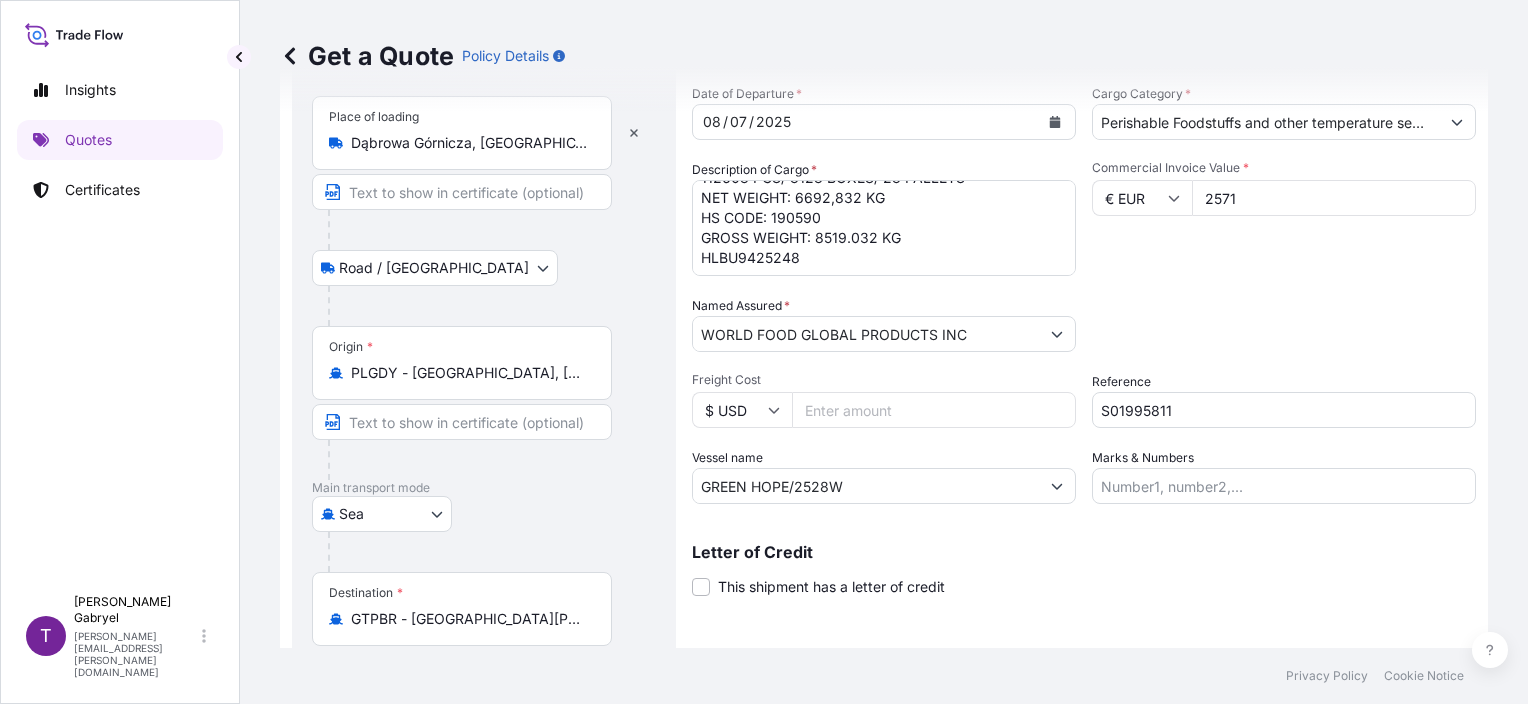 type on "25717" 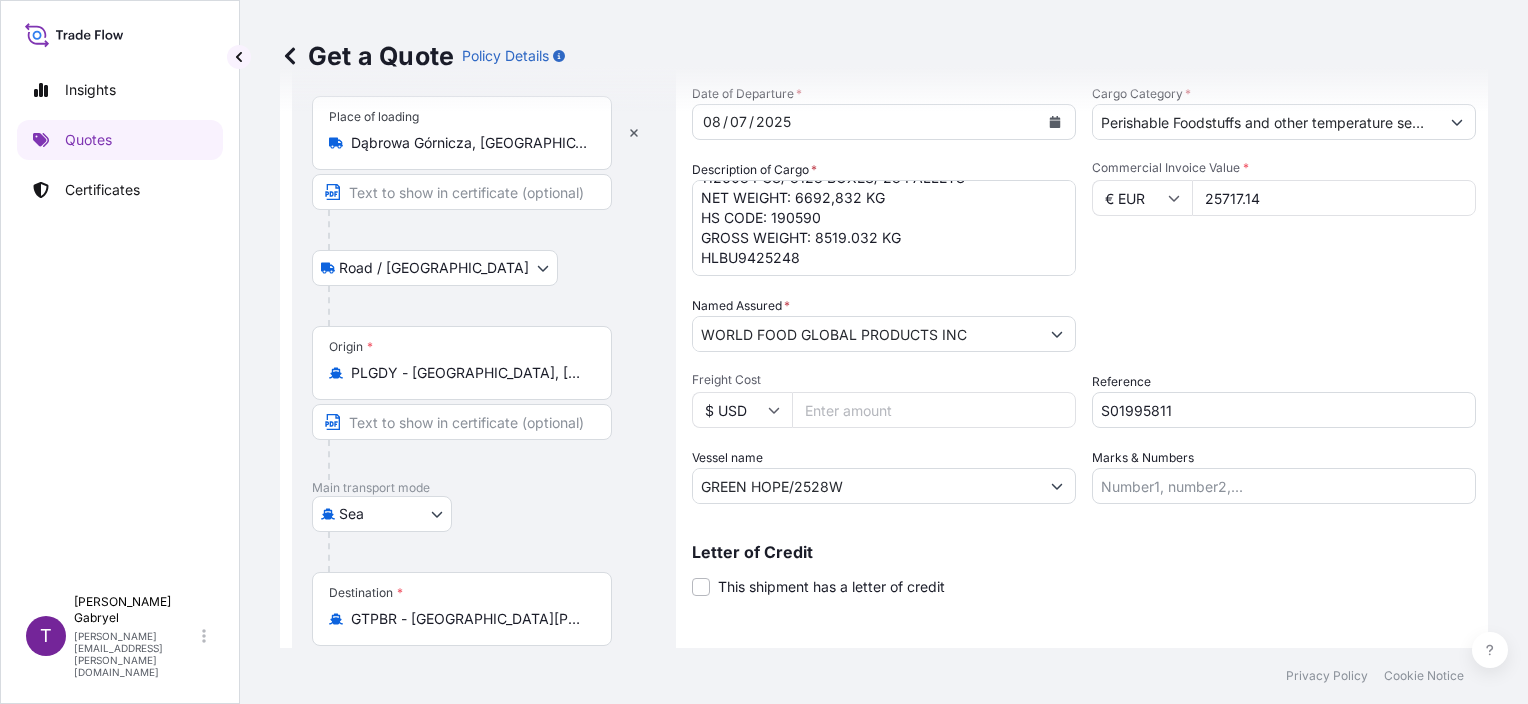 type on "25717.14" 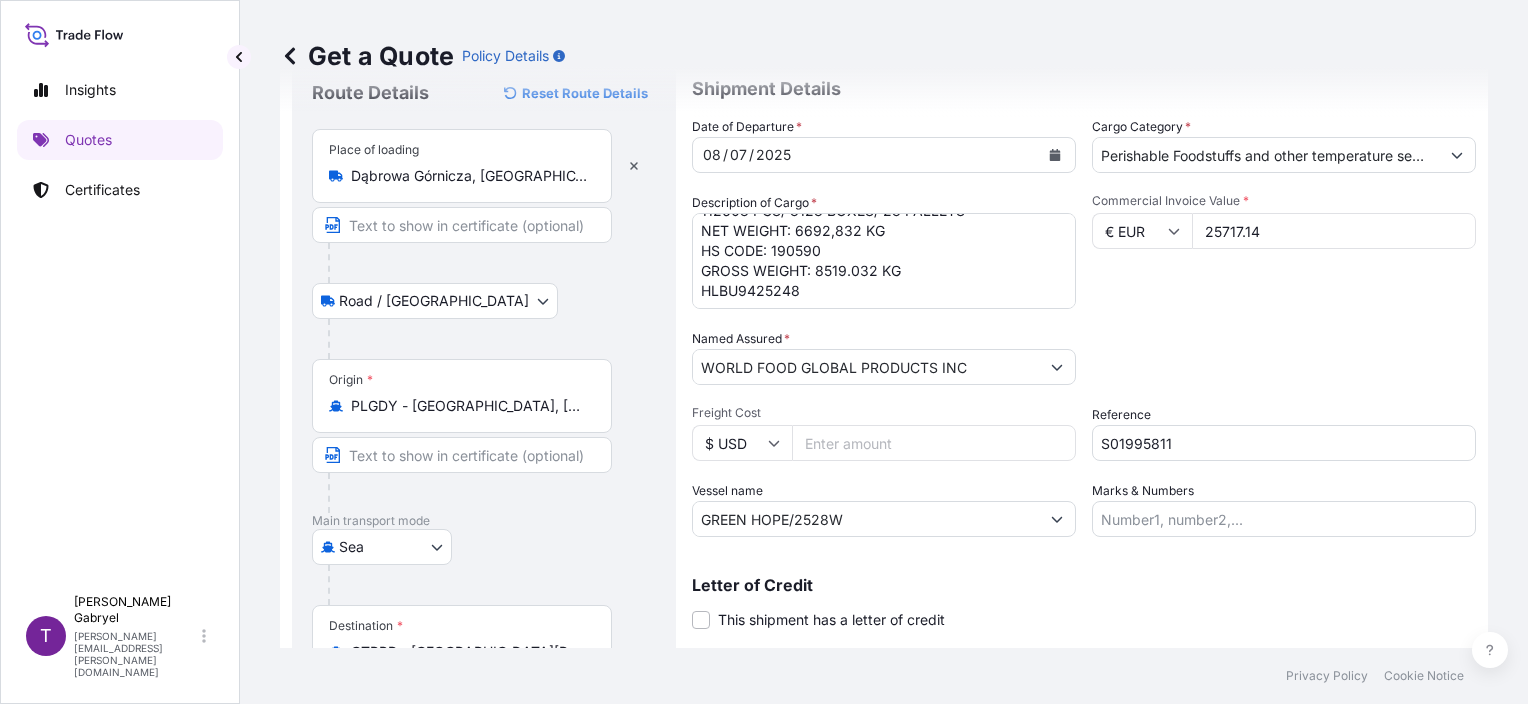 scroll, scrollTop: 100, scrollLeft: 0, axis: vertical 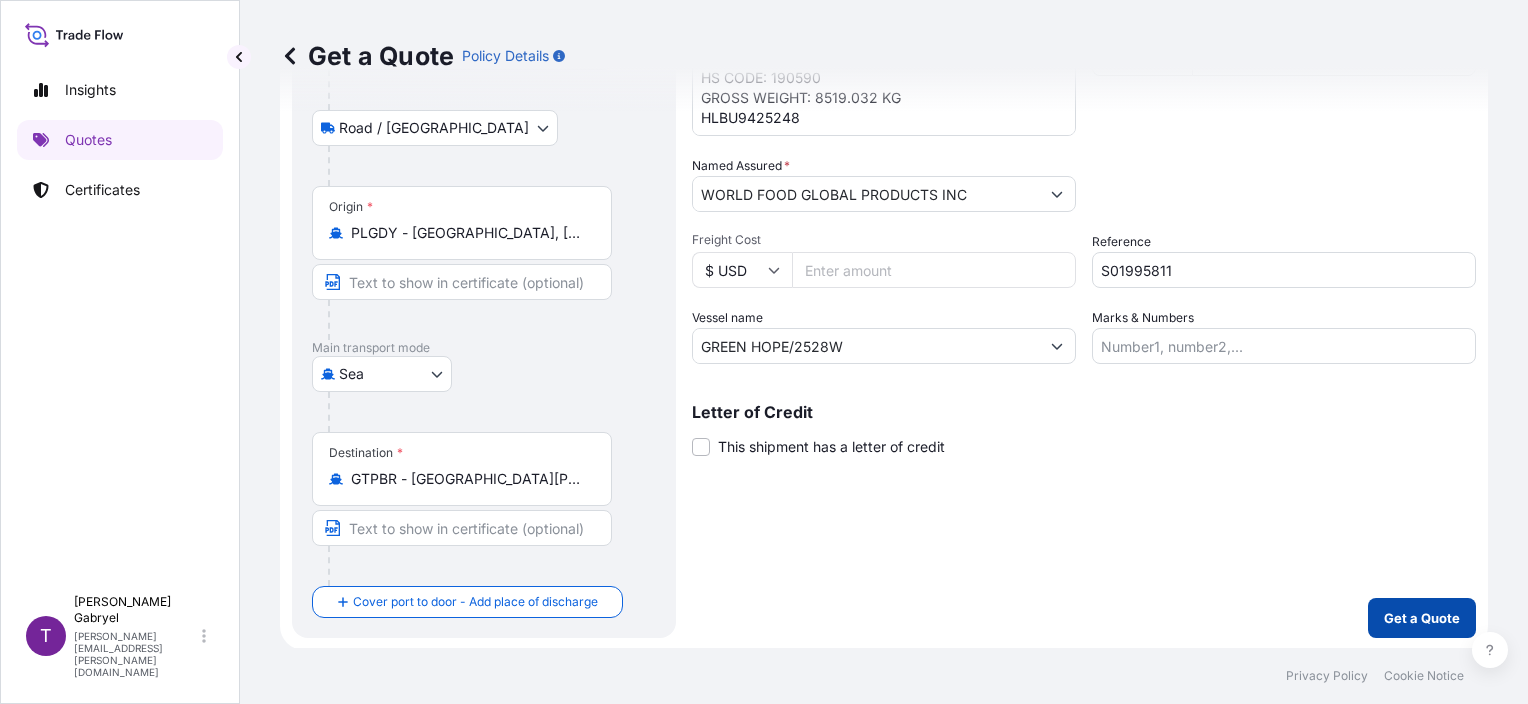 click on "Get a Quote" at bounding box center (1422, 618) 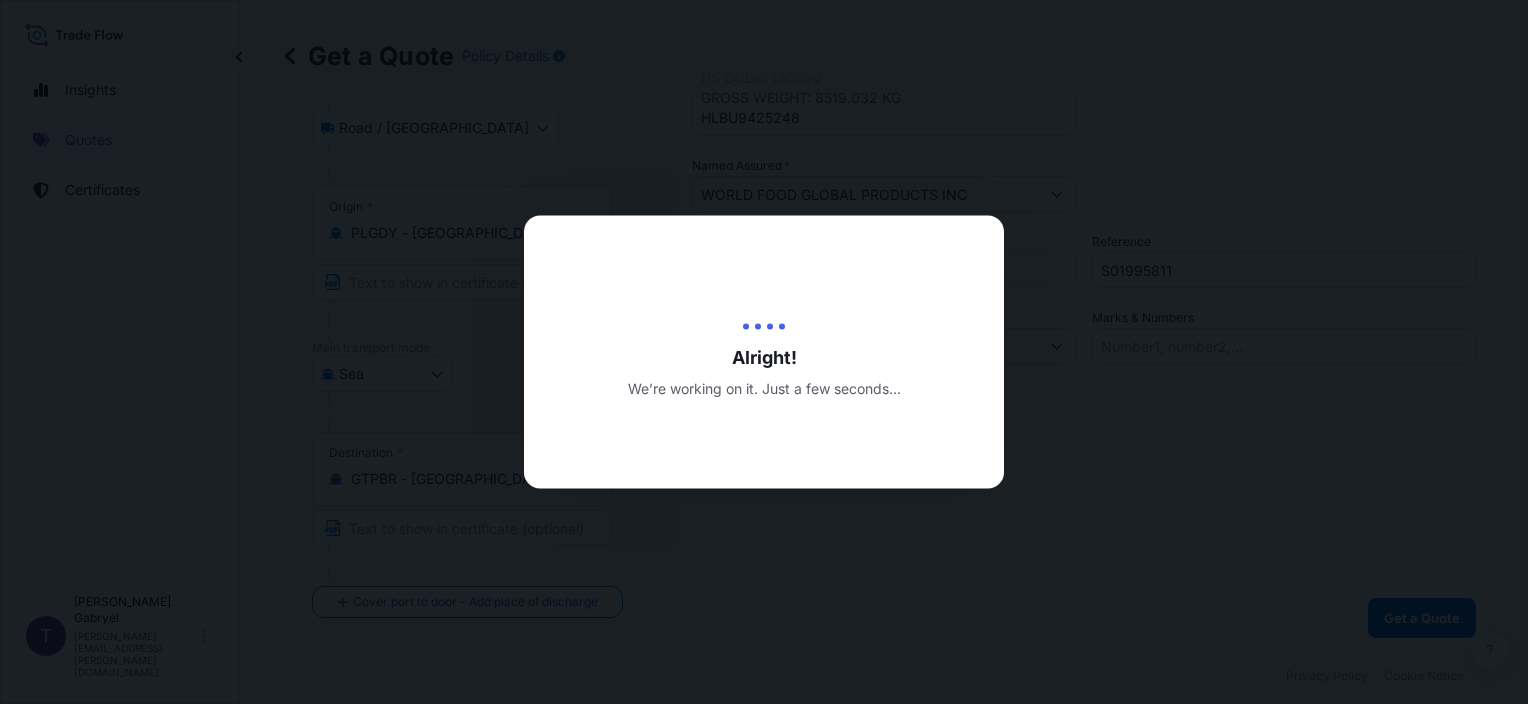 scroll, scrollTop: 0, scrollLeft: 0, axis: both 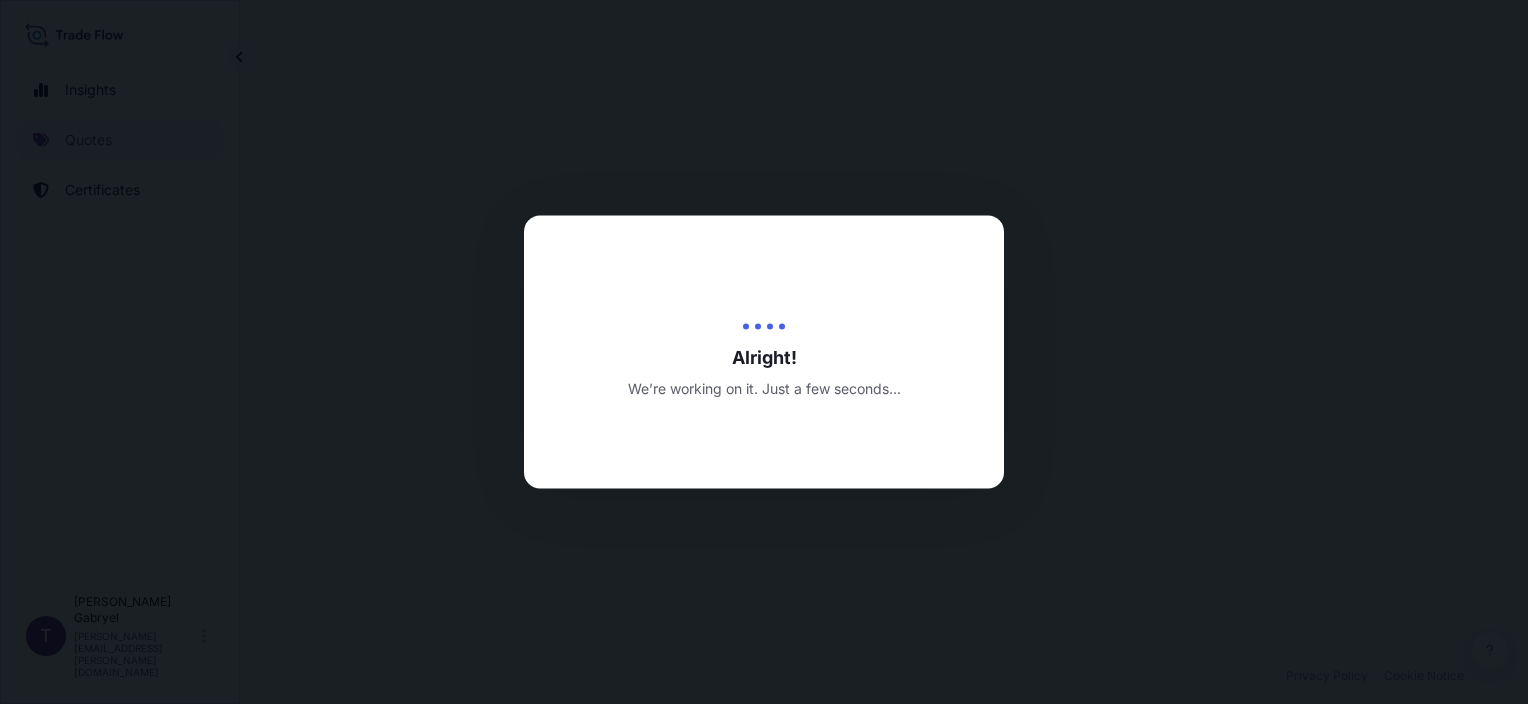 select on "Road / [GEOGRAPHIC_DATA]" 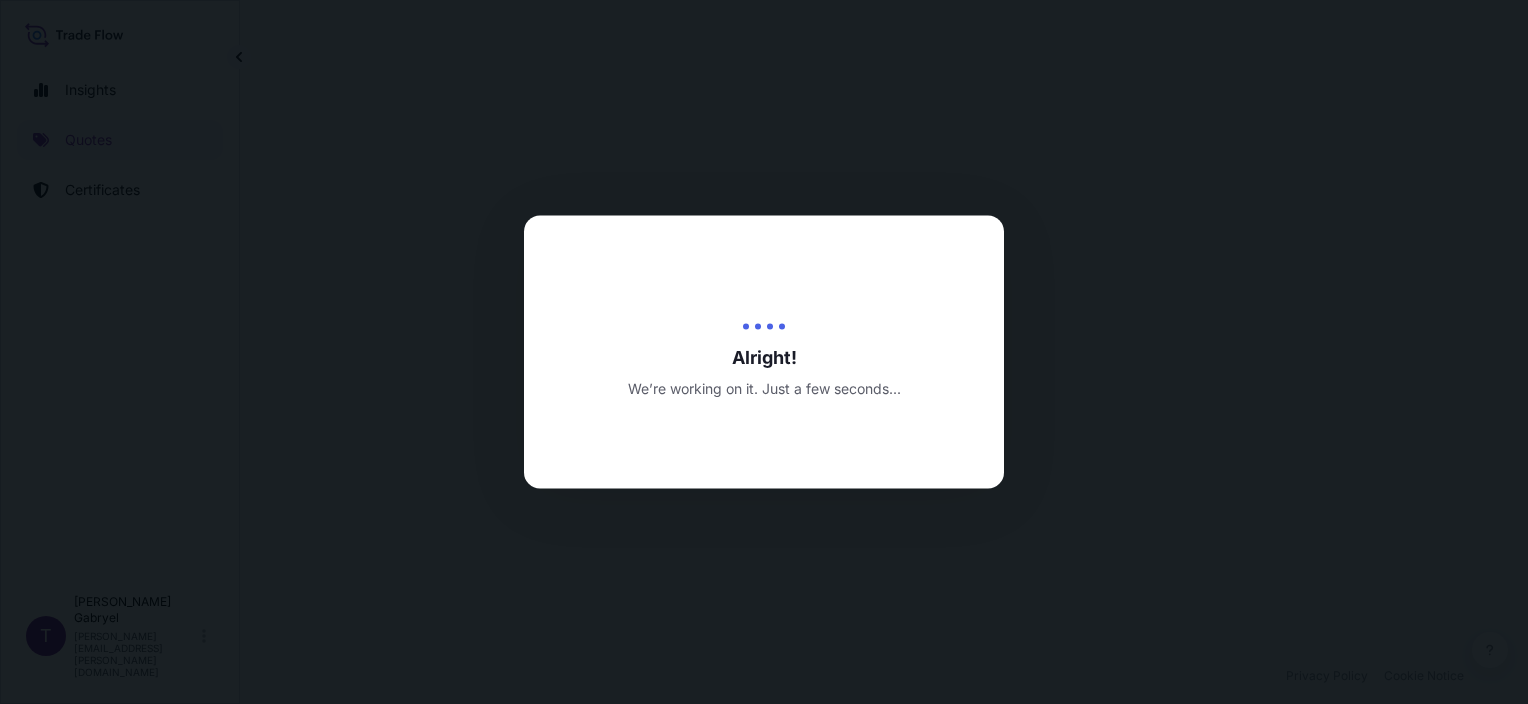 select on "Sea" 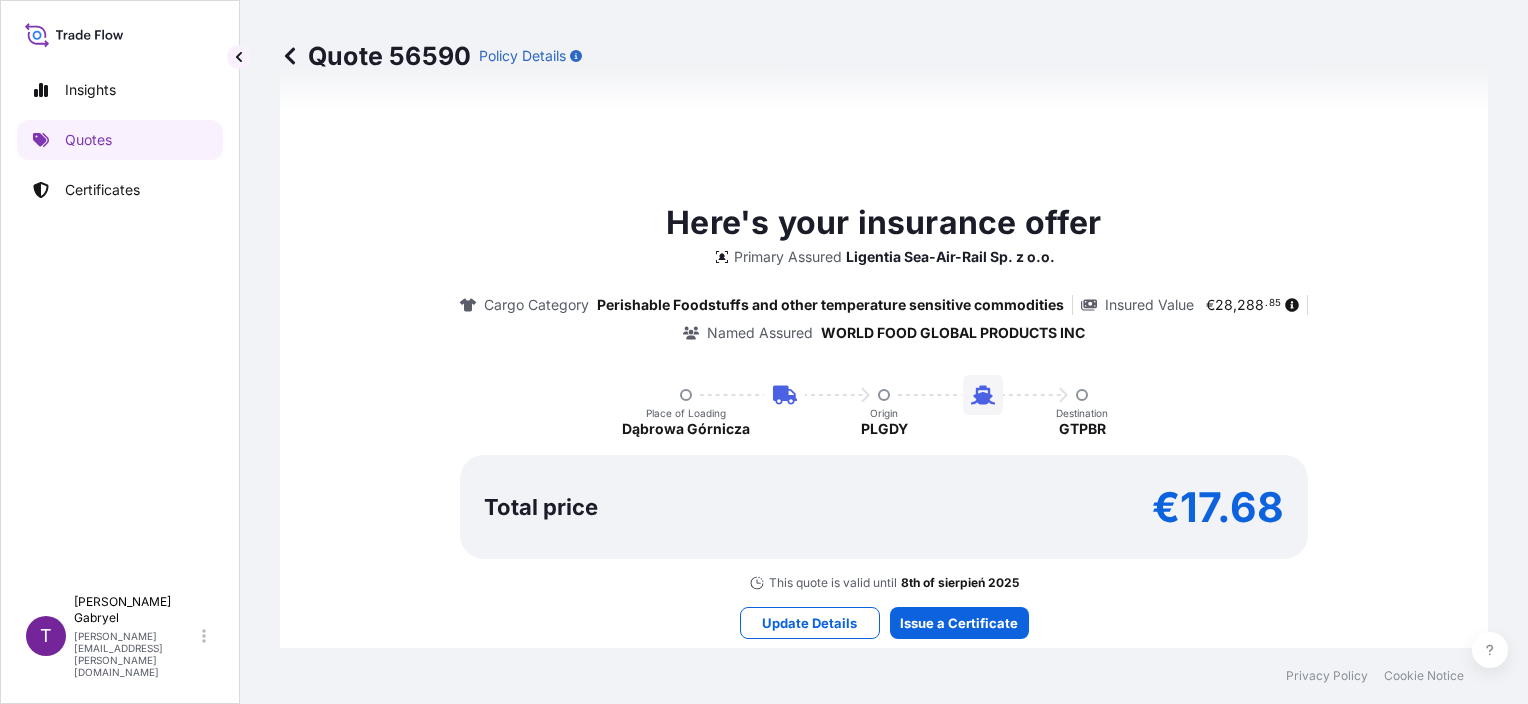 scroll, scrollTop: 1400, scrollLeft: 0, axis: vertical 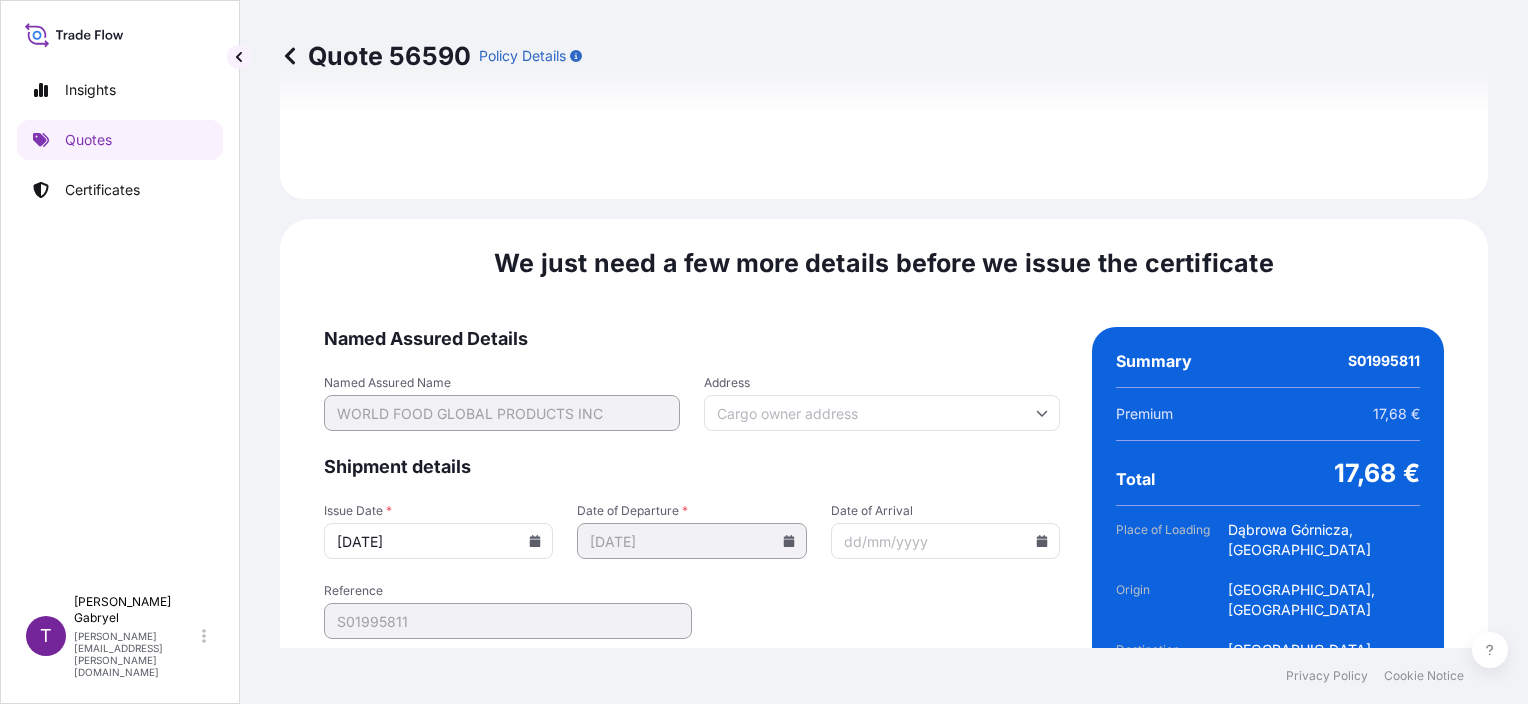 click 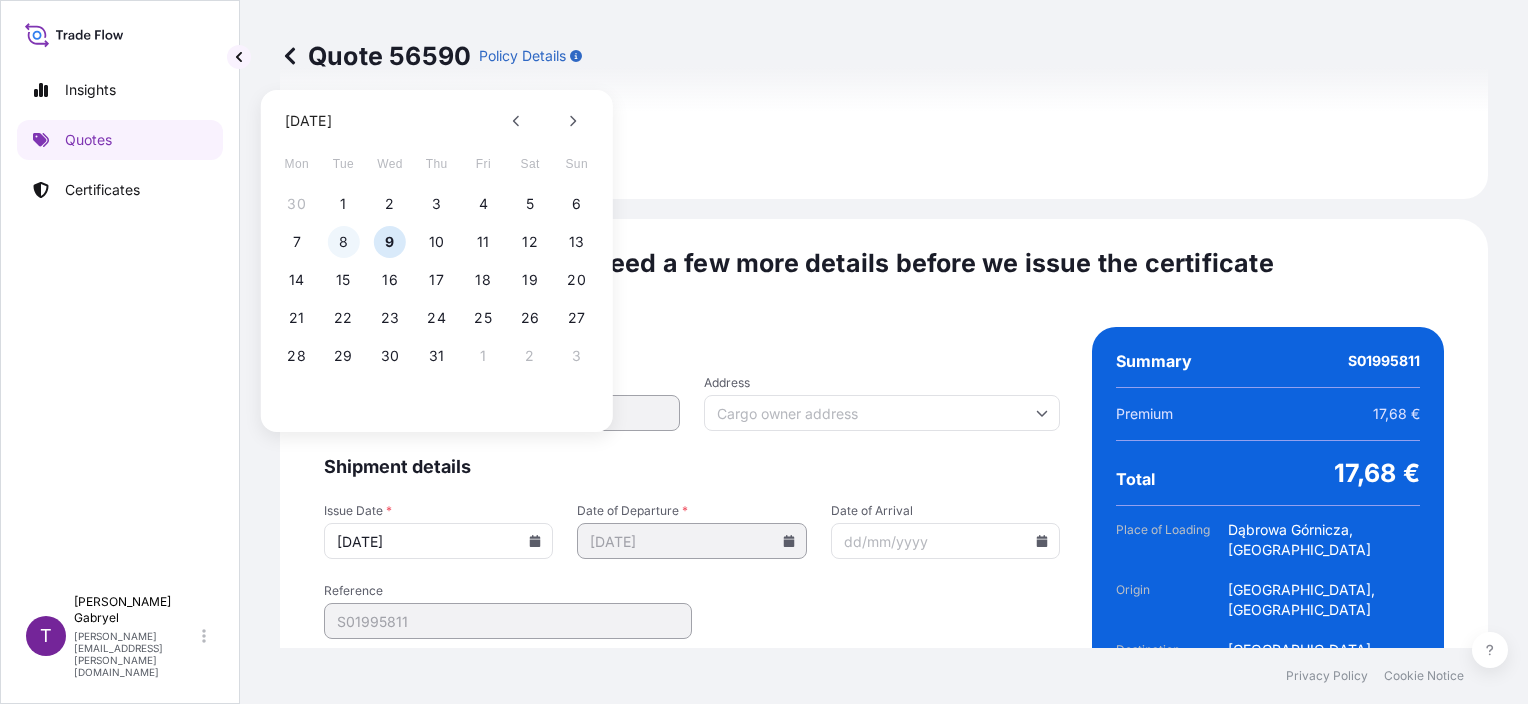 click on "8" at bounding box center [343, 242] 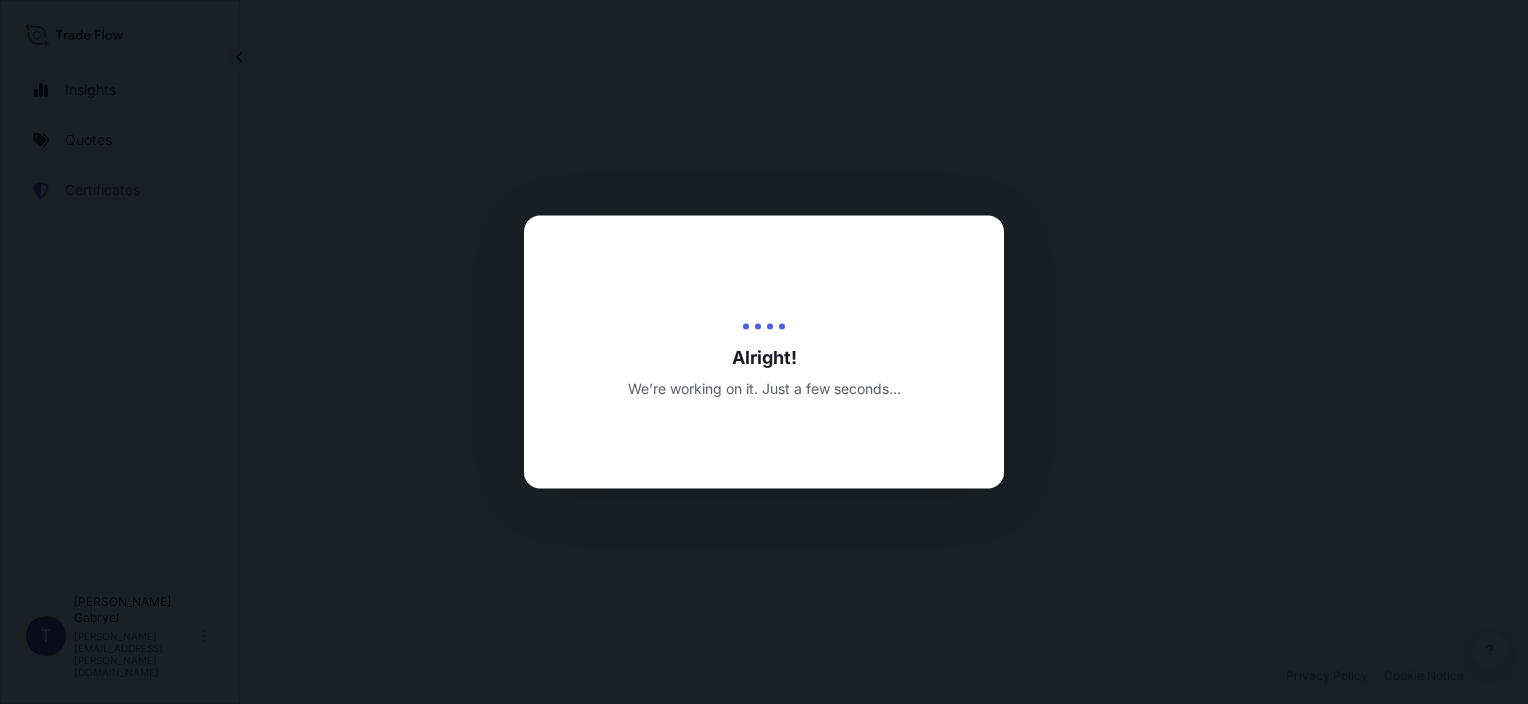 scroll, scrollTop: 0, scrollLeft: 0, axis: both 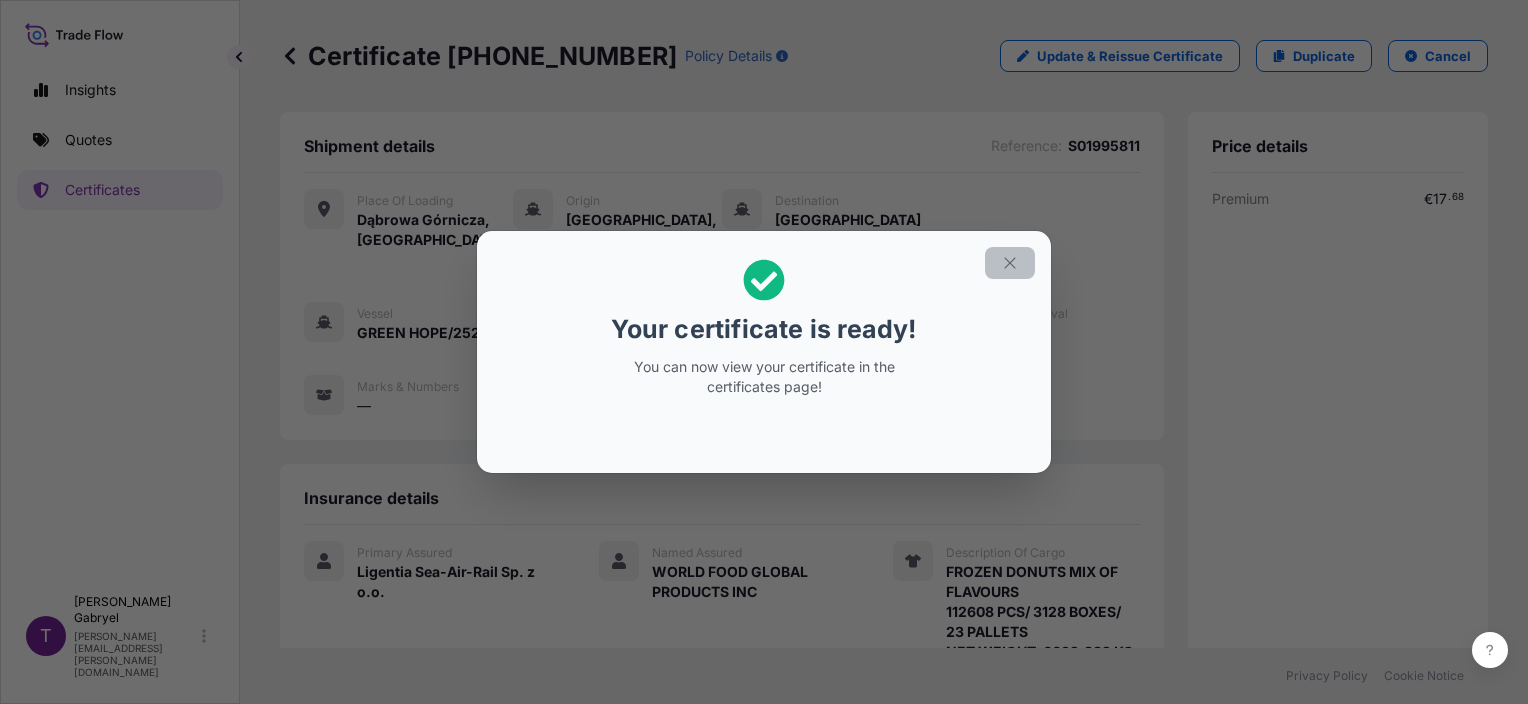 click 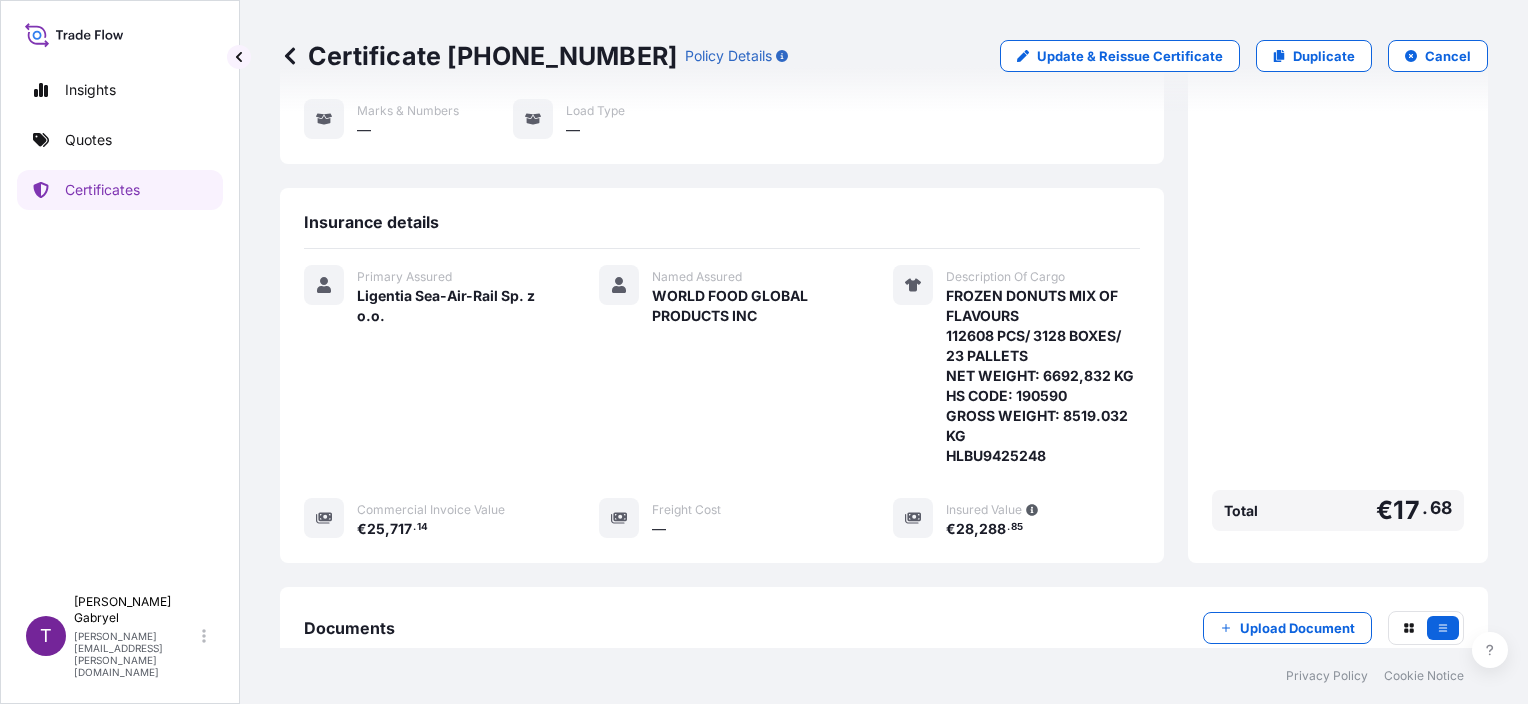 scroll, scrollTop: 464, scrollLeft: 0, axis: vertical 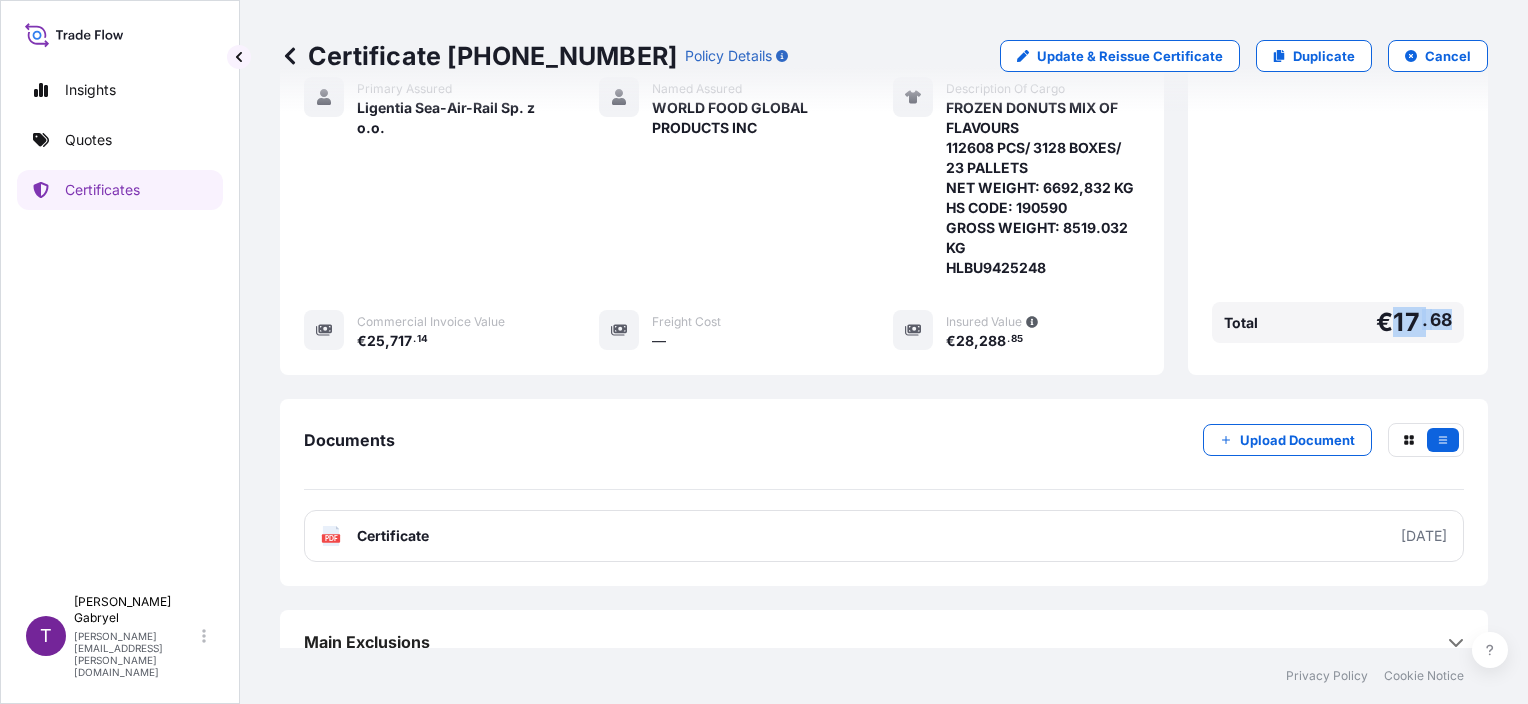 drag, startPoint x: 1440, startPoint y: 306, endPoint x: 1381, endPoint y: 307, distance: 59.008472 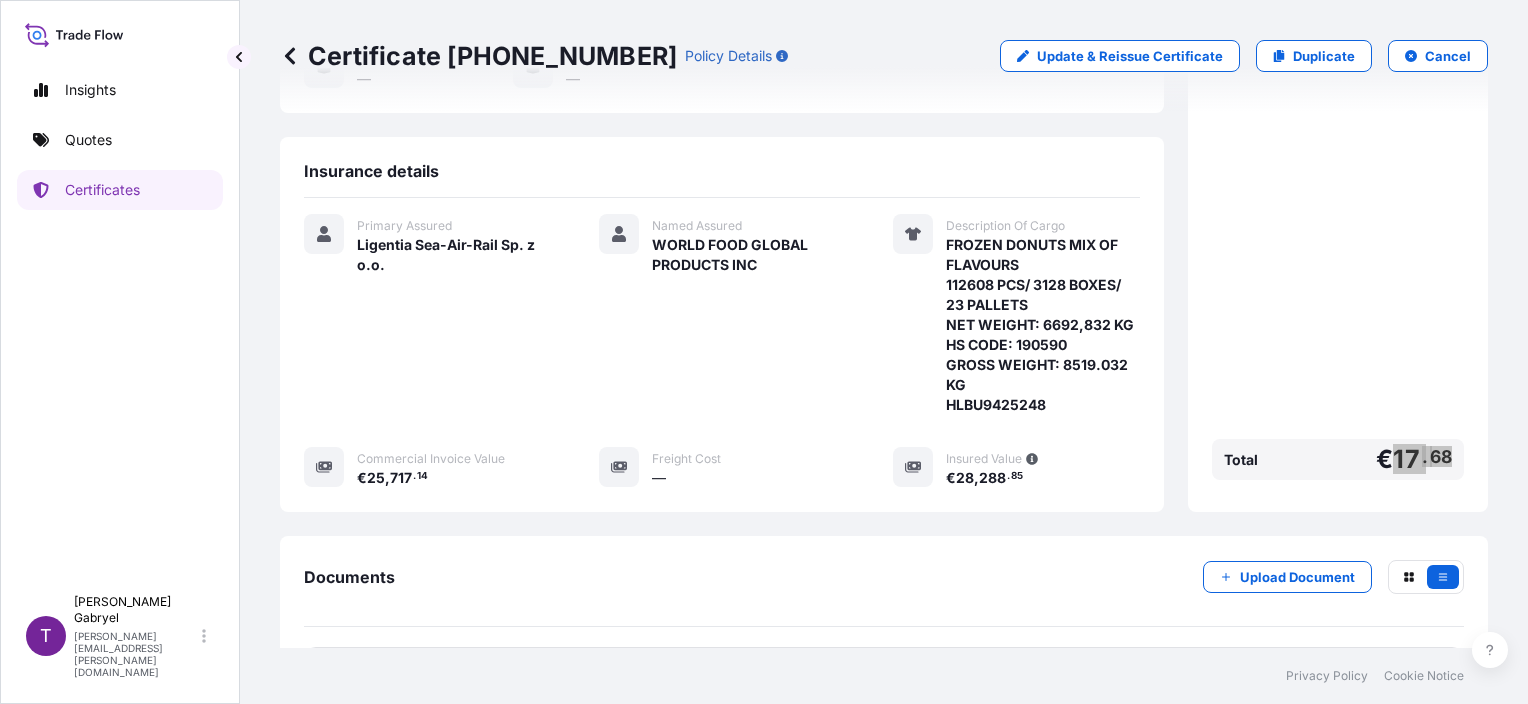 scroll, scrollTop: 464, scrollLeft: 0, axis: vertical 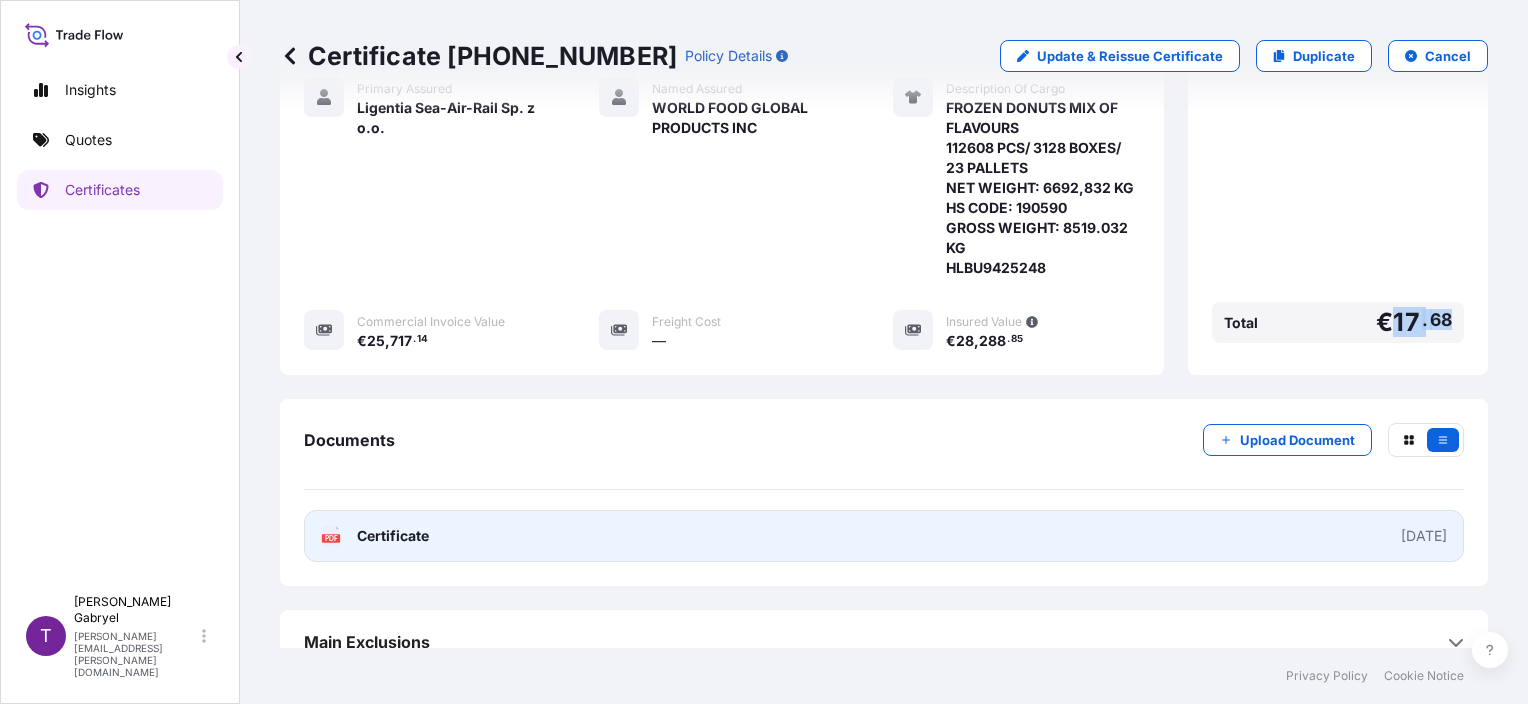 click on "Certificate" at bounding box center [393, 536] 